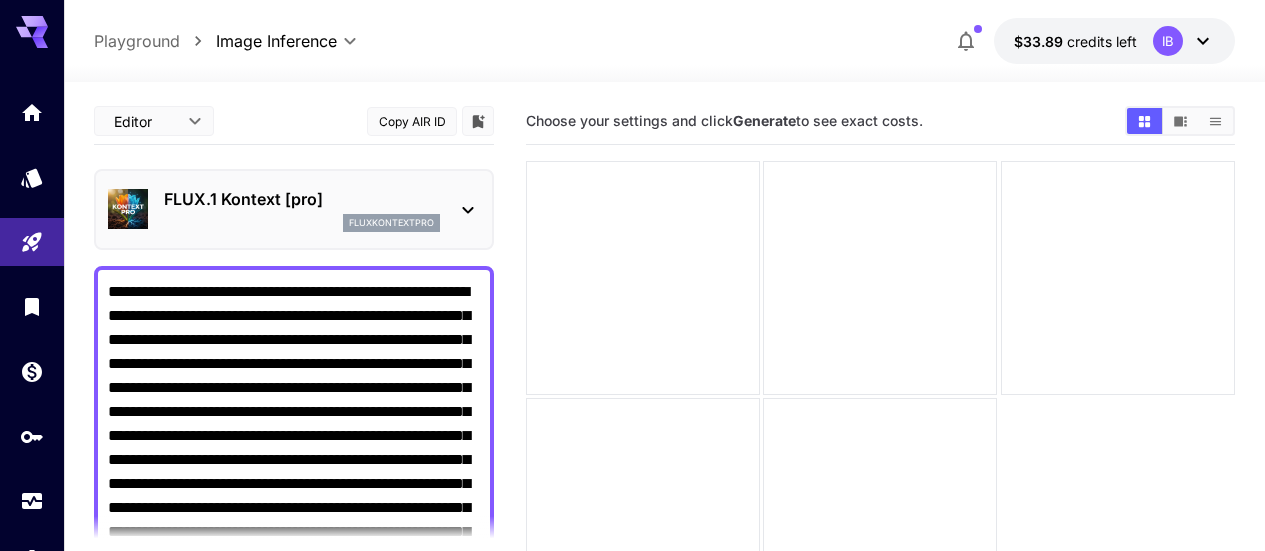 scroll, scrollTop: 15, scrollLeft: 0, axis: vertical 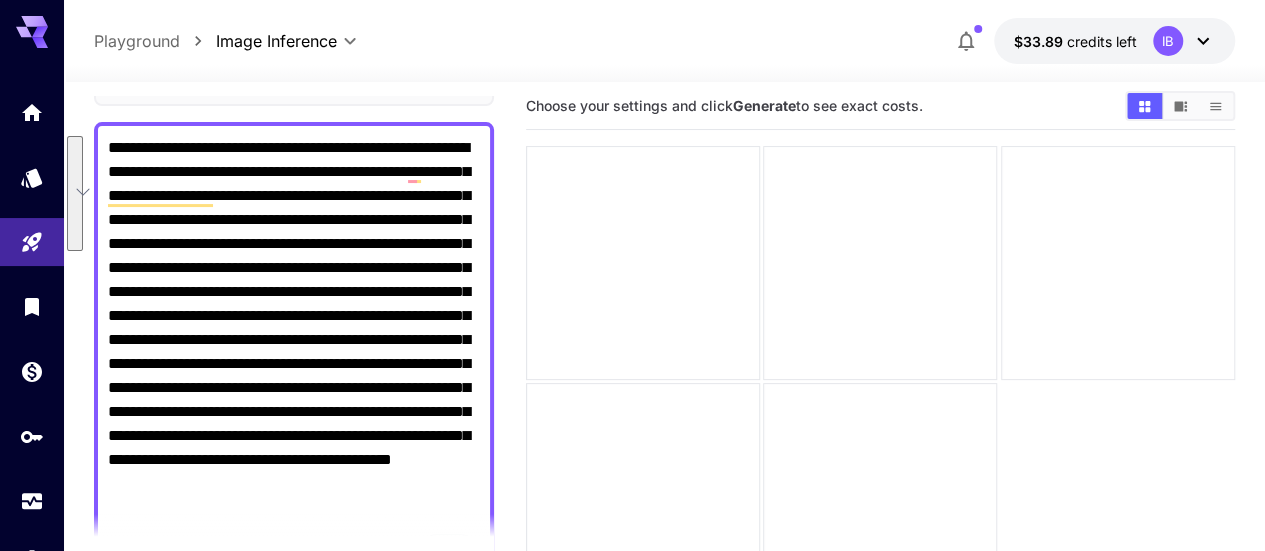drag, startPoint x: 249, startPoint y: 243, endPoint x: 88, endPoint y: 129, distance: 197.27393 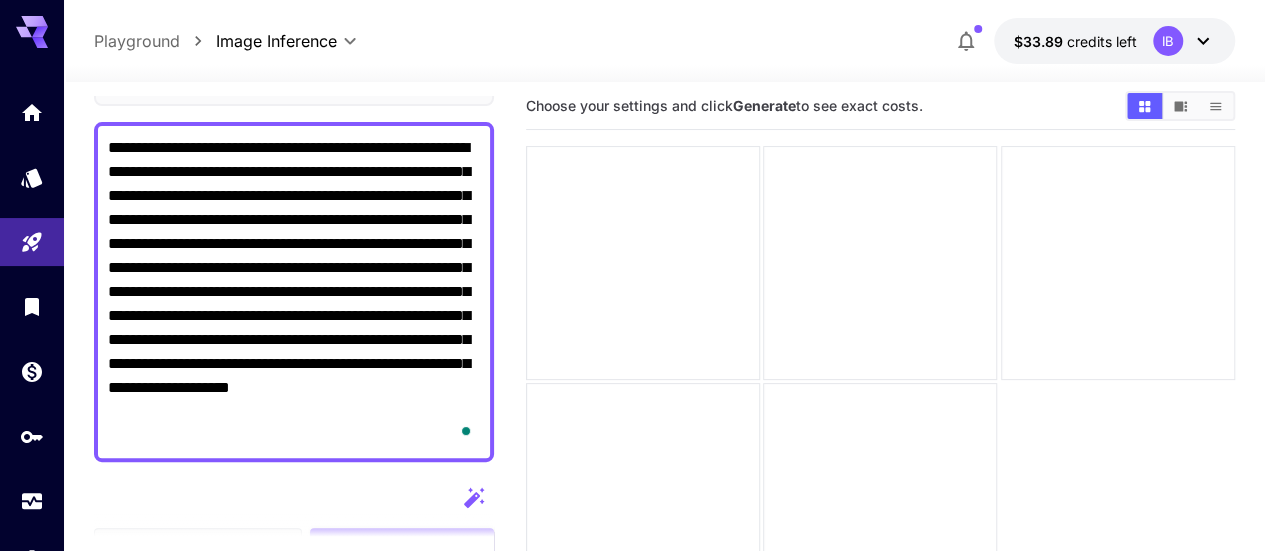 drag, startPoint x: 320, startPoint y: 170, endPoint x: 388, endPoint y: 172, distance: 68.0294 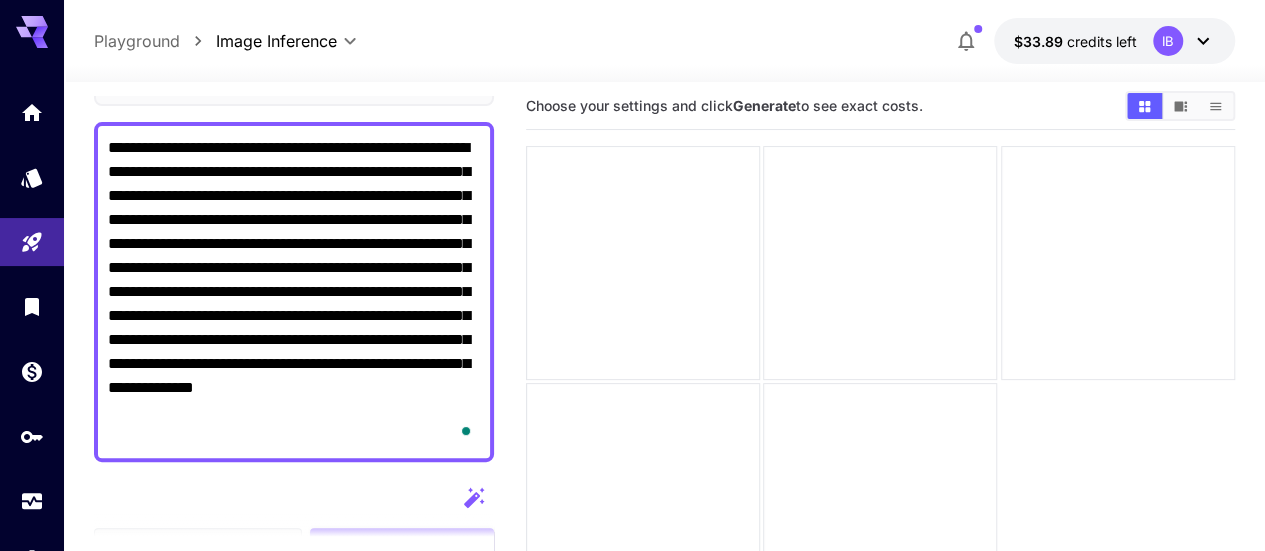 drag, startPoint x: 258, startPoint y: 197, endPoint x: 319, endPoint y: 199, distance: 61.03278 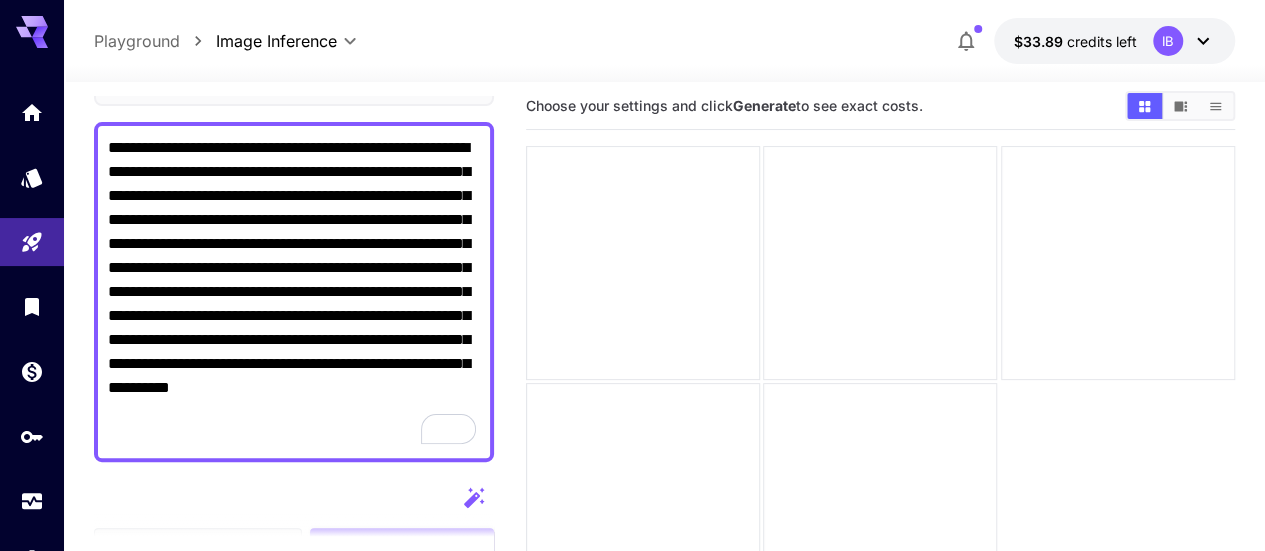 drag, startPoint x: 114, startPoint y: 221, endPoint x: 184, endPoint y: 221, distance: 70 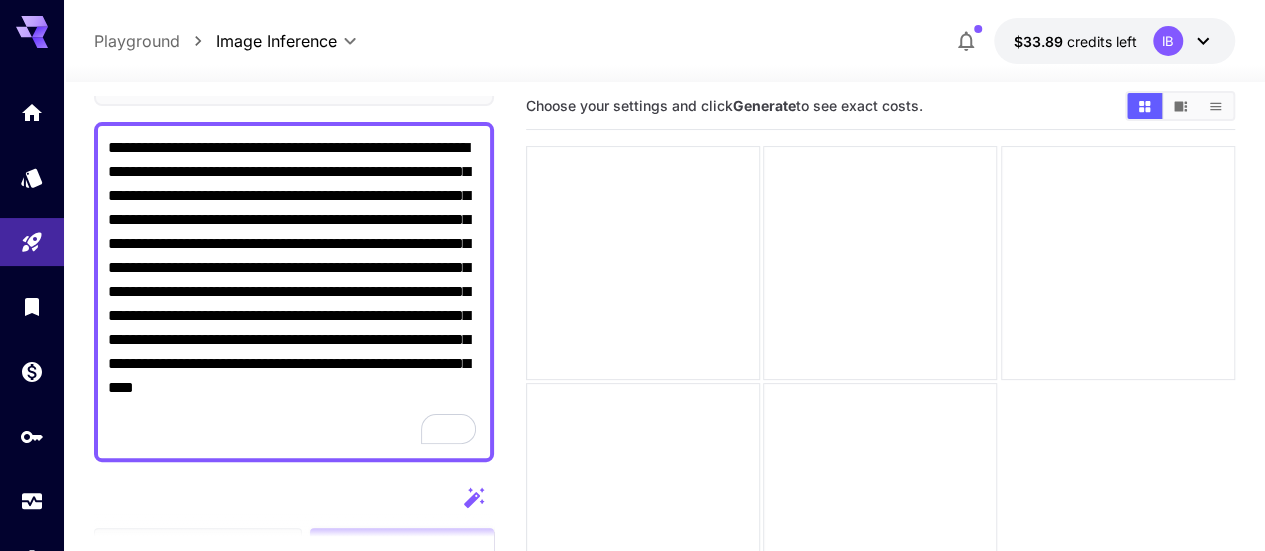 drag, startPoint x: 404, startPoint y: 222, endPoint x: 458, endPoint y: 221, distance: 54.00926 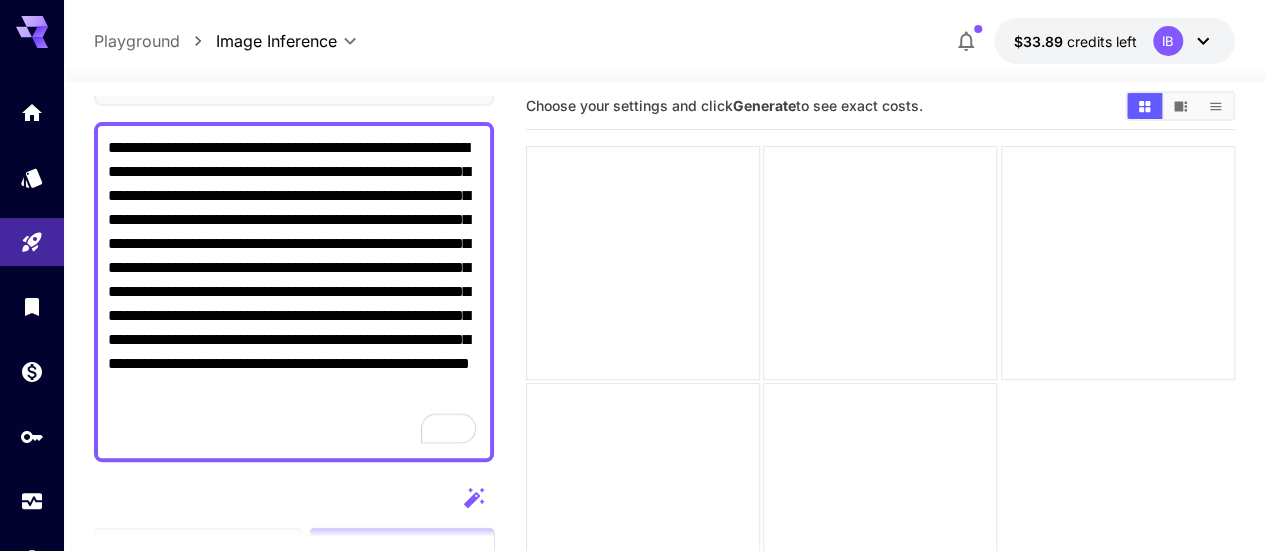 click on "**********" at bounding box center [294, 292] 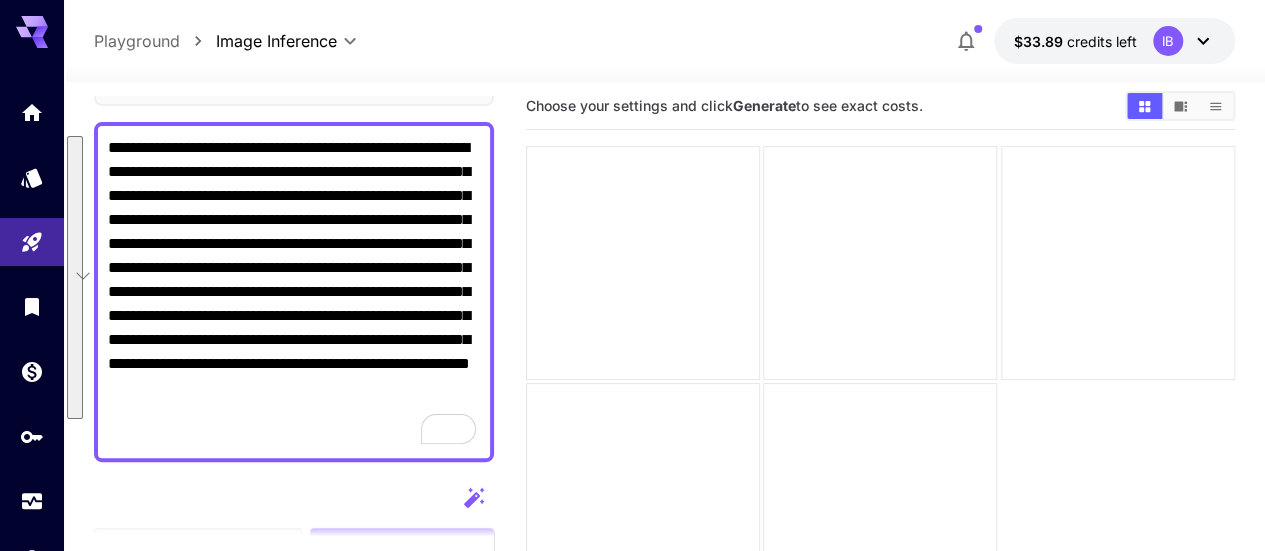 drag, startPoint x: 332, startPoint y: 415, endPoint x: 94, endPoint y: 152, distance: 354.7013 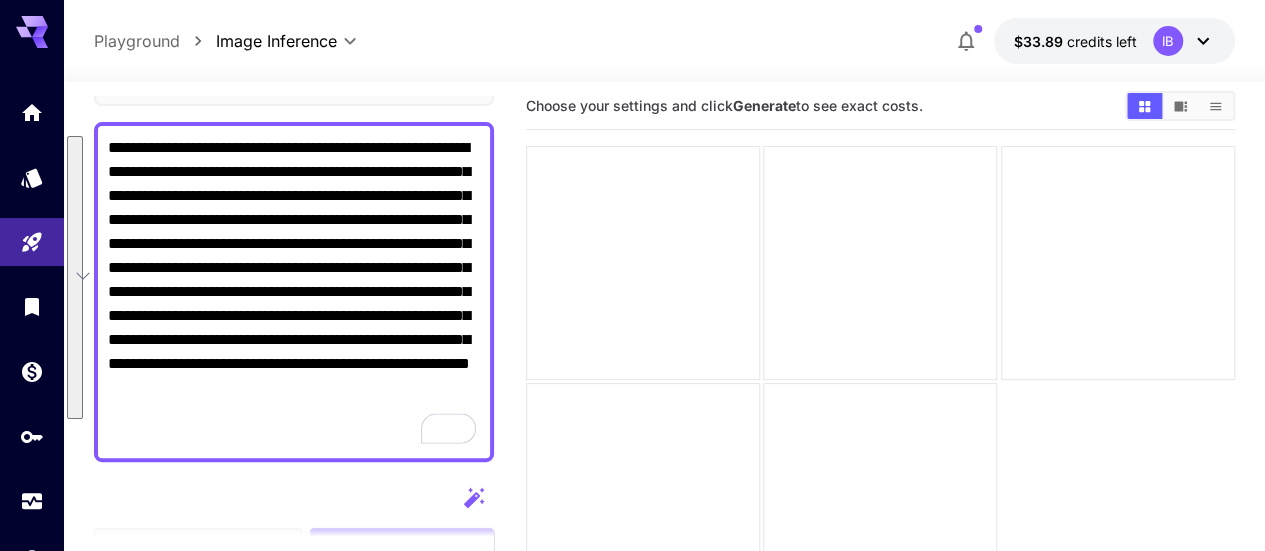 click on "**********" at bounding box center (294, 292) 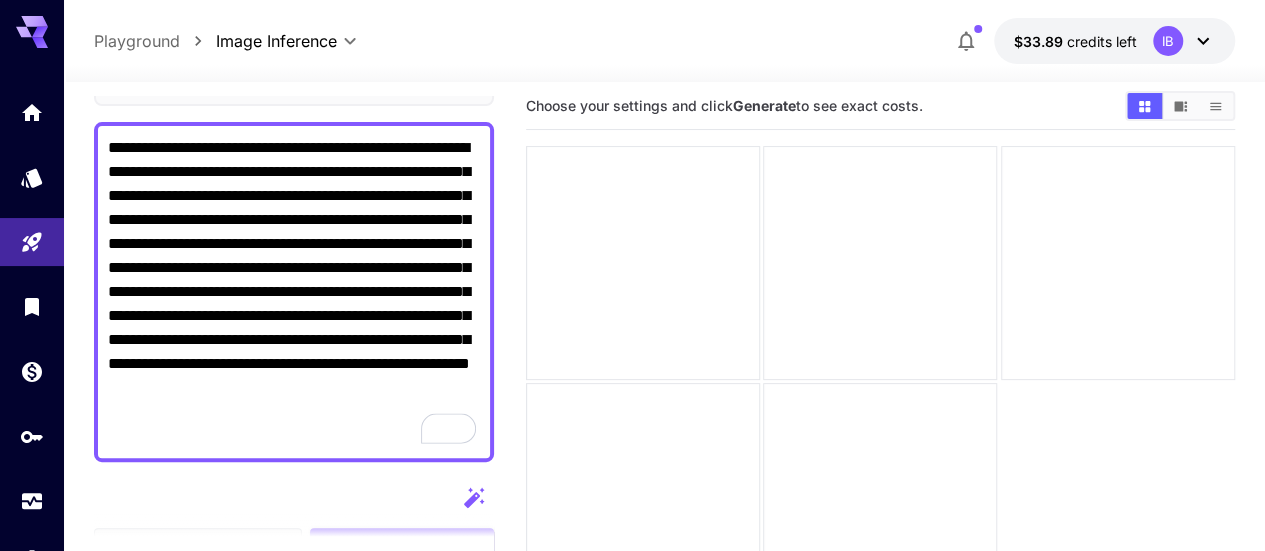 scroll, scrollTop: 282, scrollLeft: 0, axis: vertical 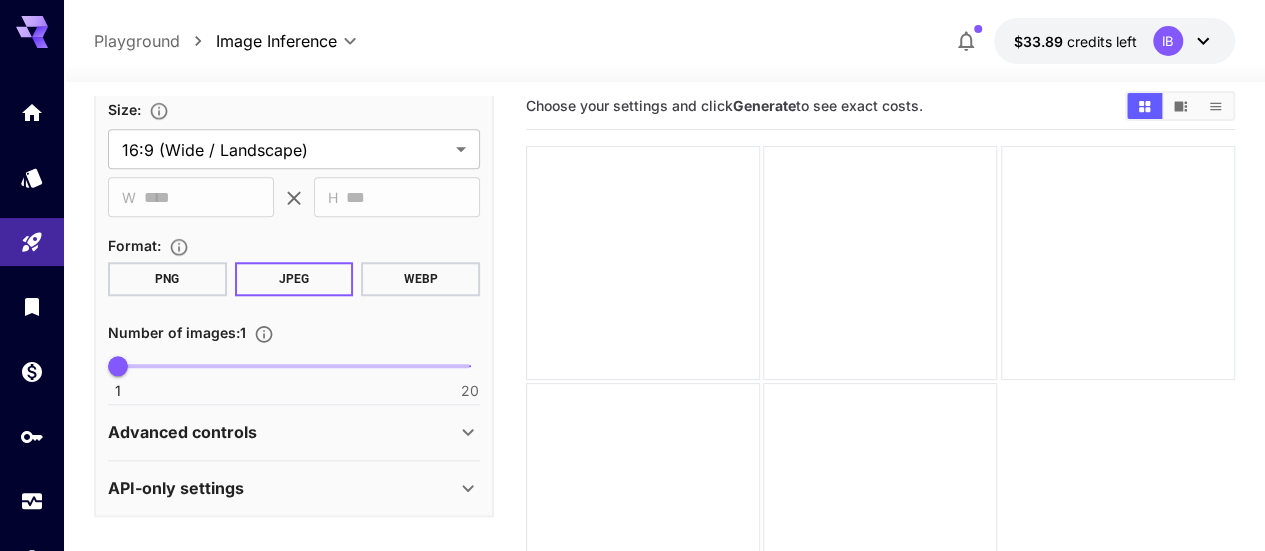 click on "Advanced controls" at bounding box center [282, 432] 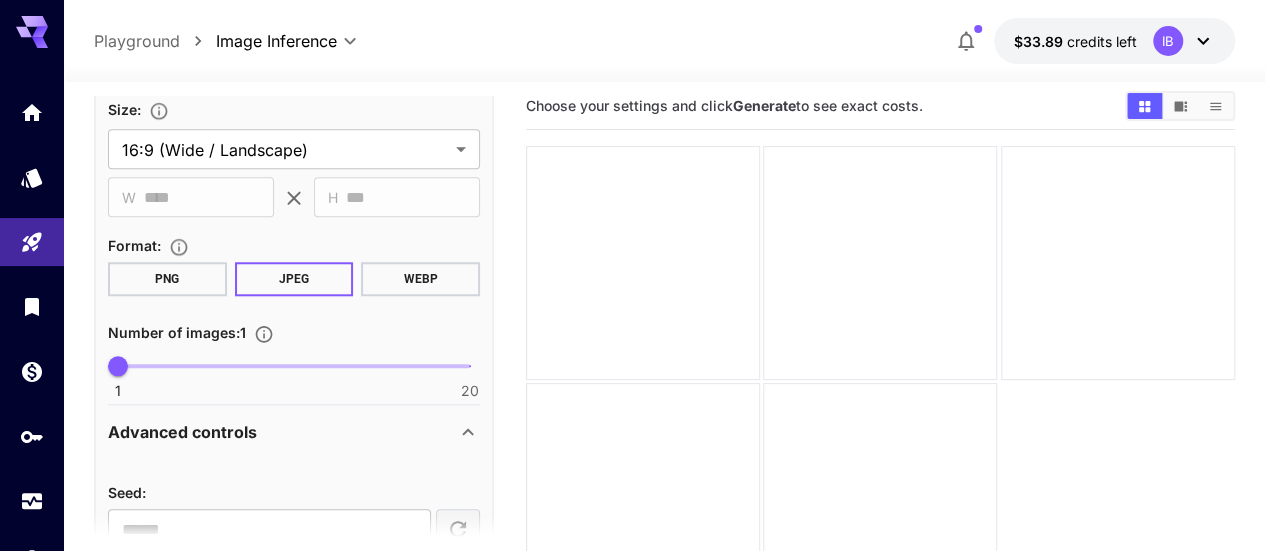 scroll, scrollTop: 982, scrollLeft: 0, axis: vertical 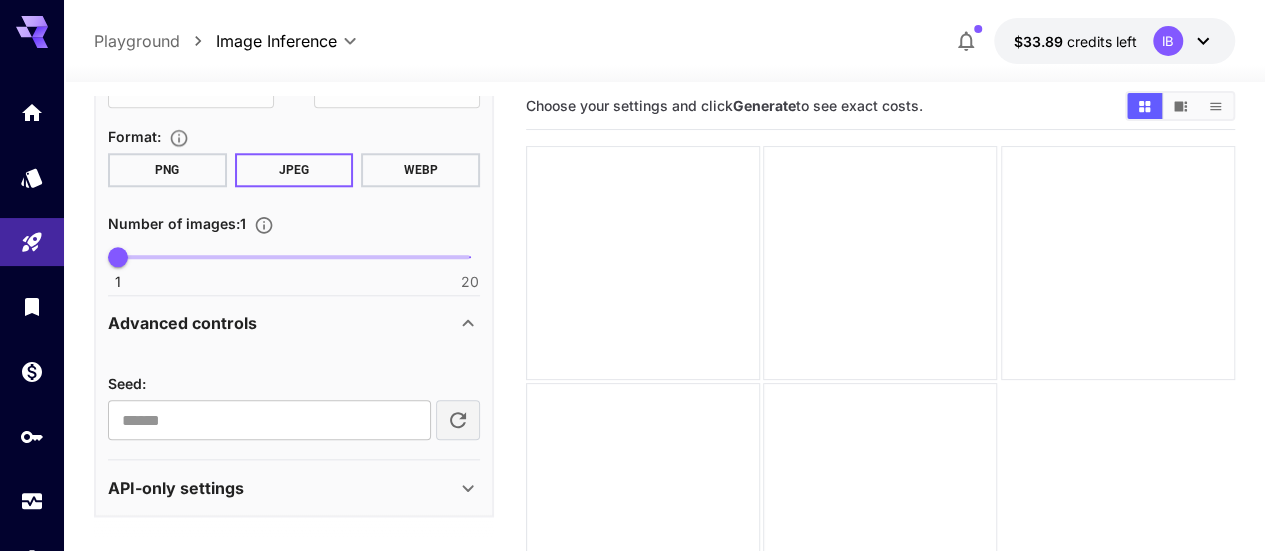 click on "API-only settings" at bounding box center (282, 488) 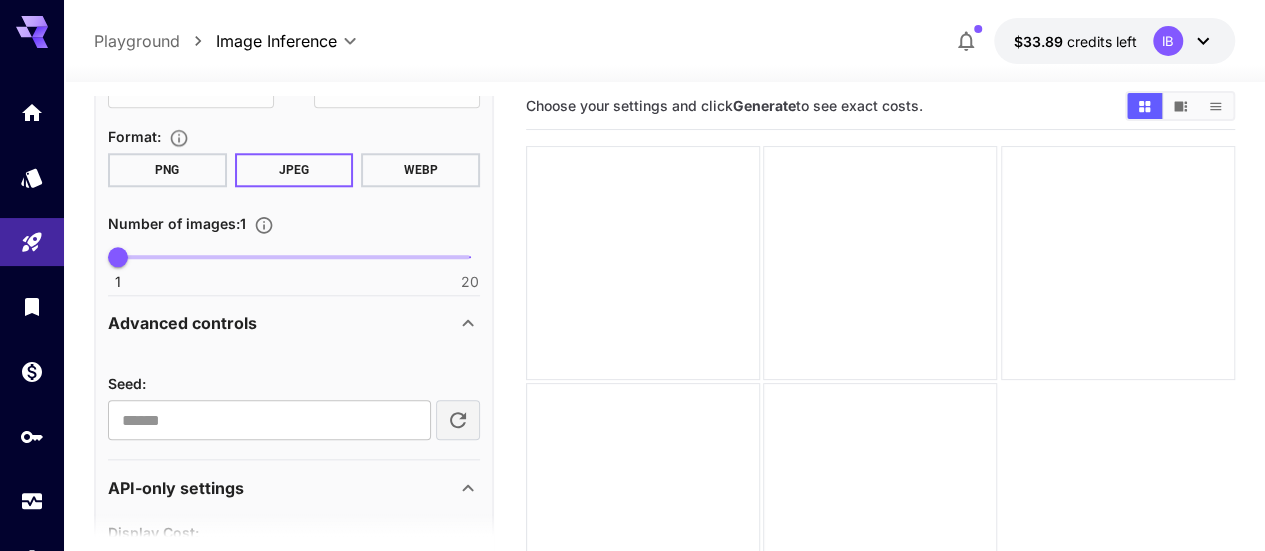 scroll, scrollTop: 1313, scrollLeft: 0, axis: vertical 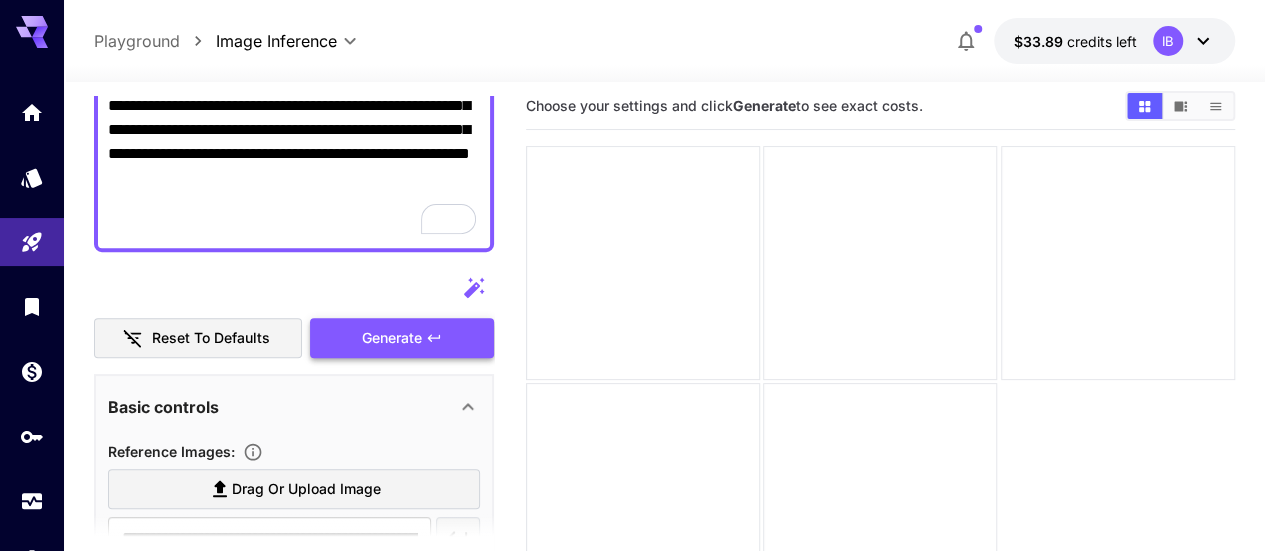 click on "Generate" at bounding box center [392, 338] 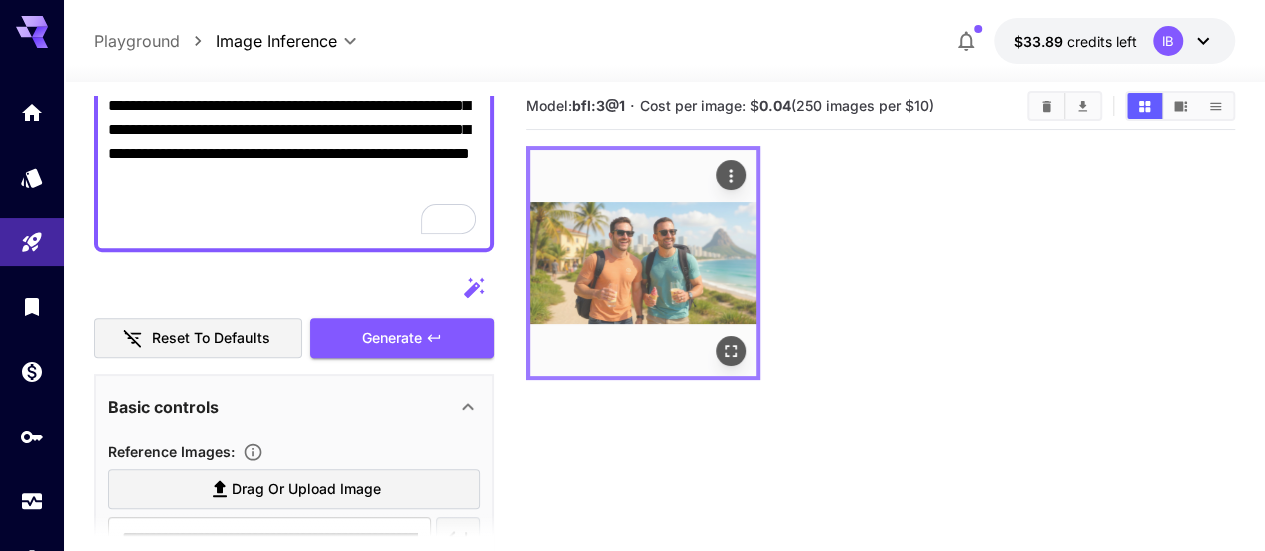 click at bounding box center (643, 263) 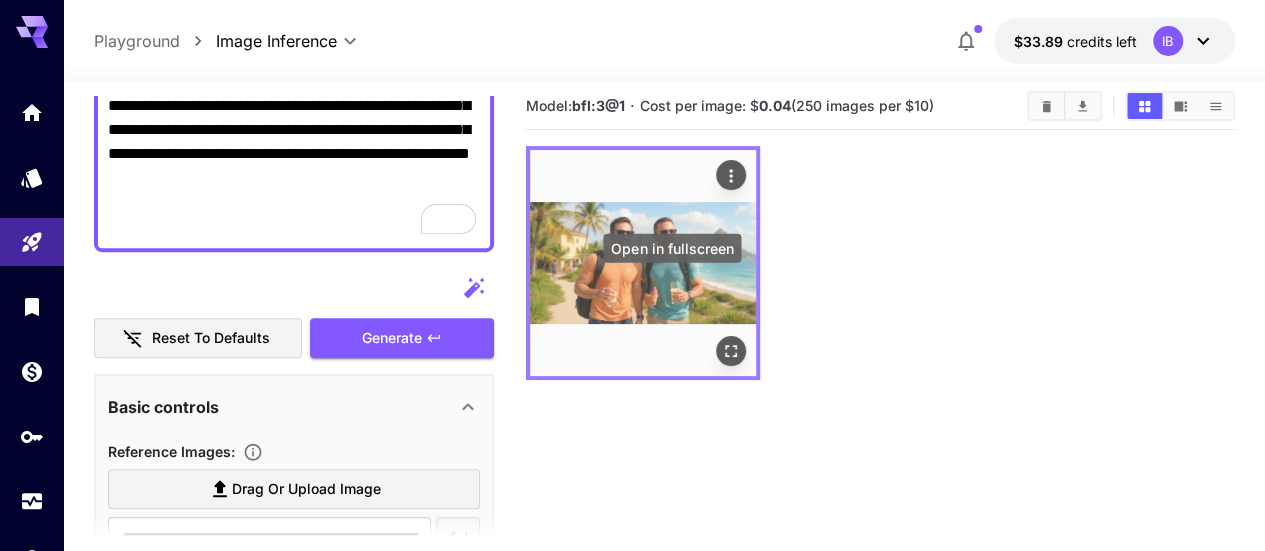 click 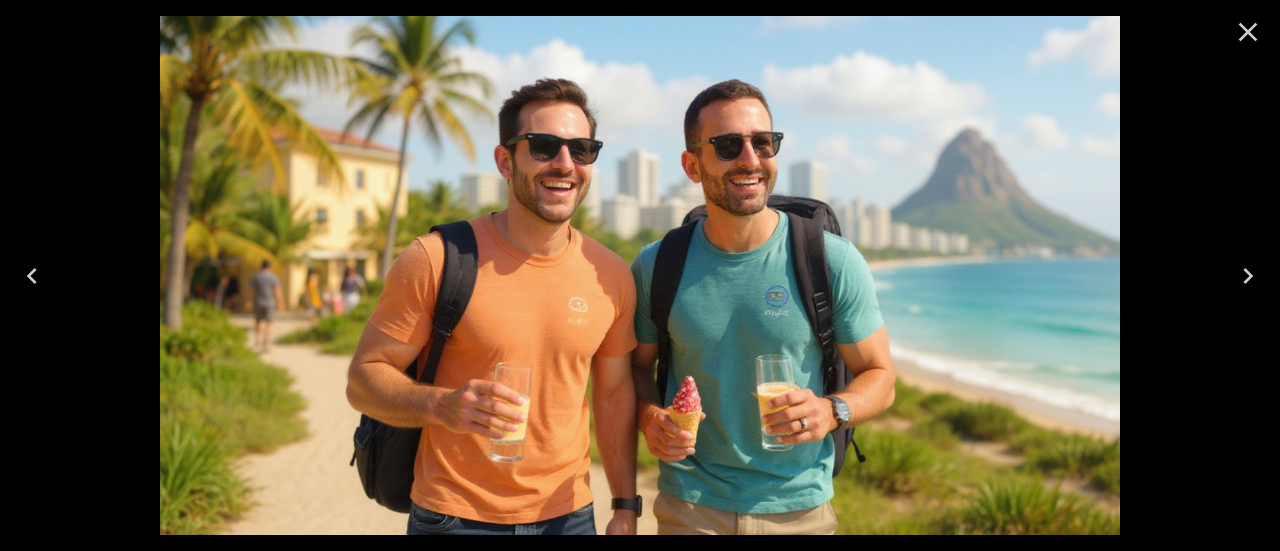 click 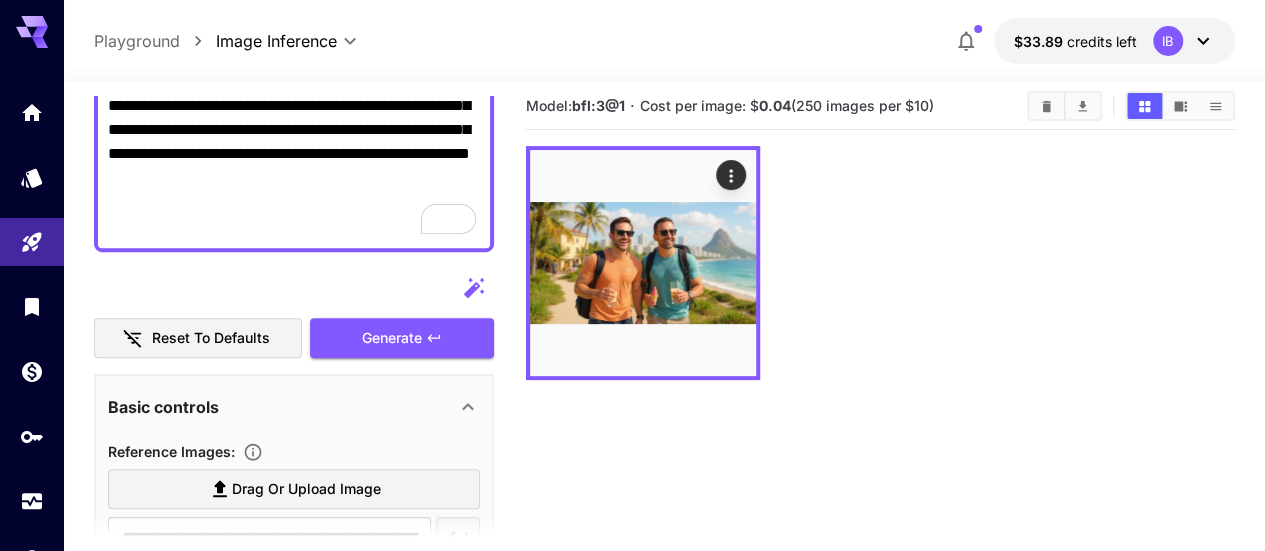 scroll, scrollTop: 305, scrollLeft: 0, axis: vertical 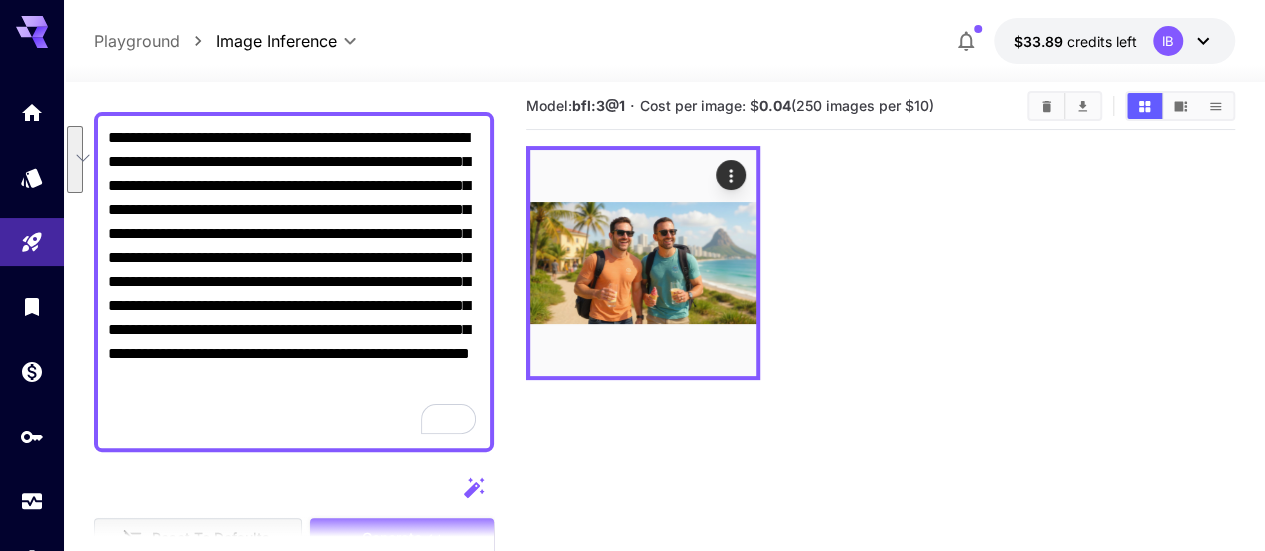 drag, startPoint x: 160, startPoint y: 164, endPoint x: 446, endPoint y: 213, distance: 290.1672 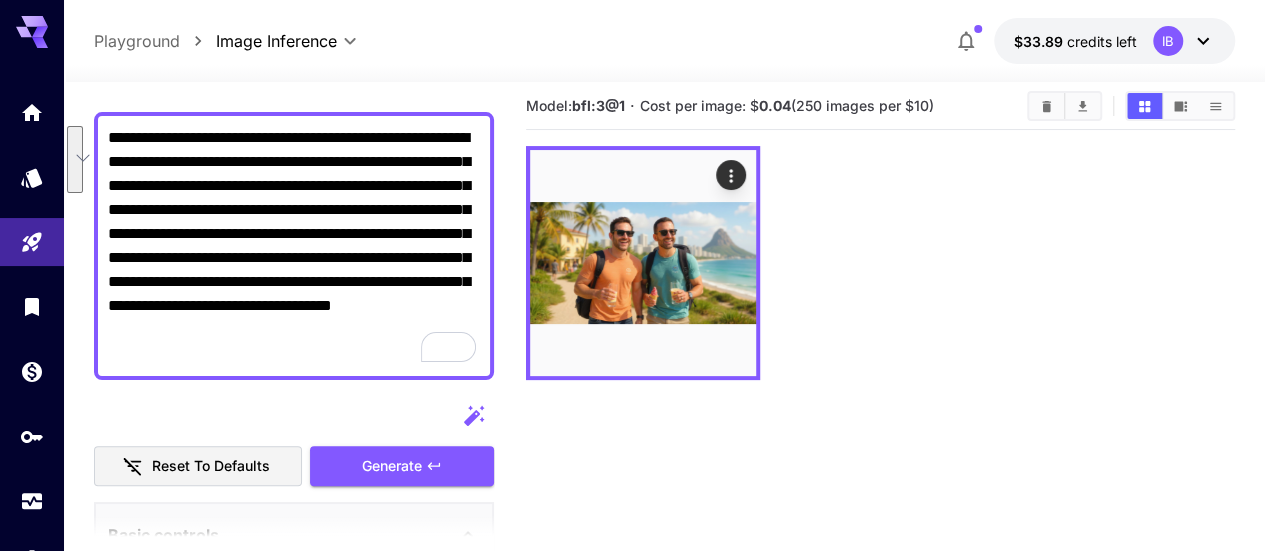 drag, startPoint x: 134, startPoint y: 257, endPoint x: 222, endPoint y: 207, distance: 101.21265 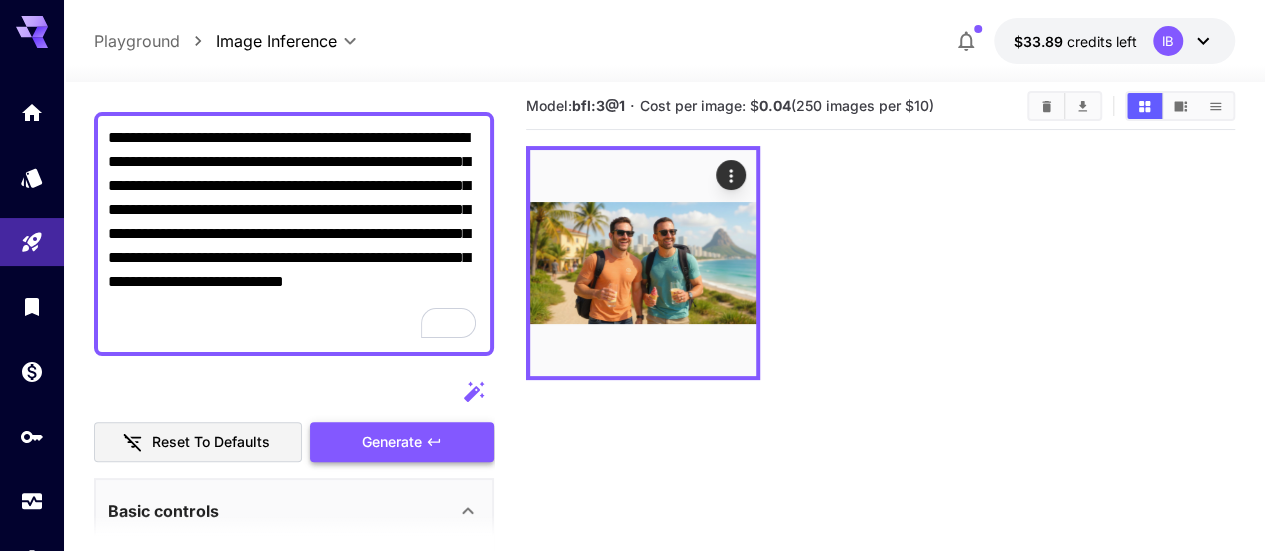 type on "**********" 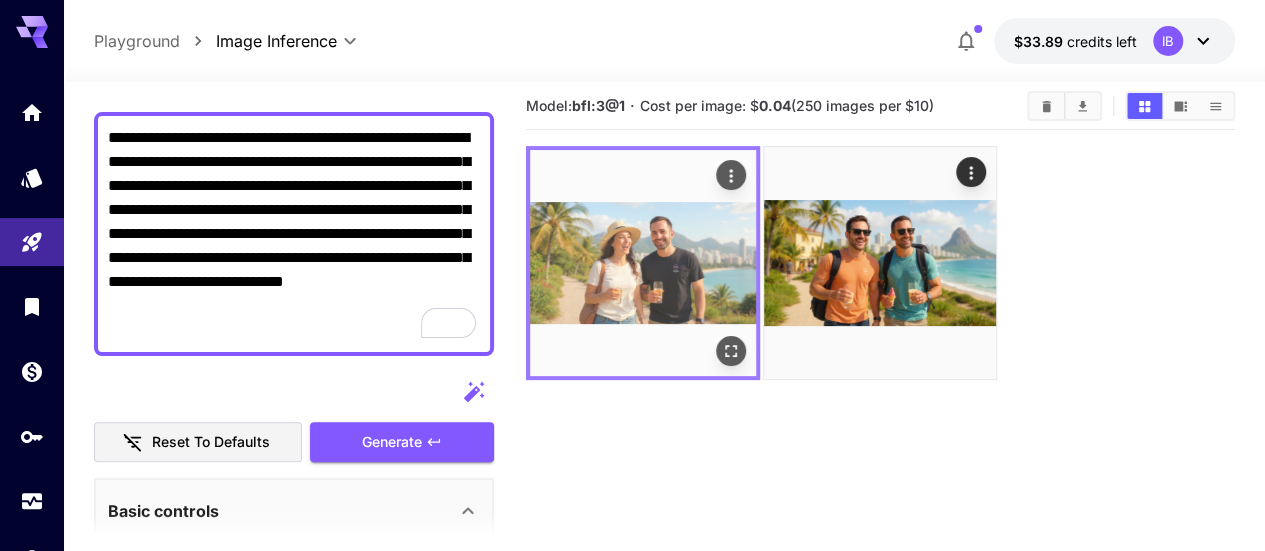 click at bounding box center (643, 263) 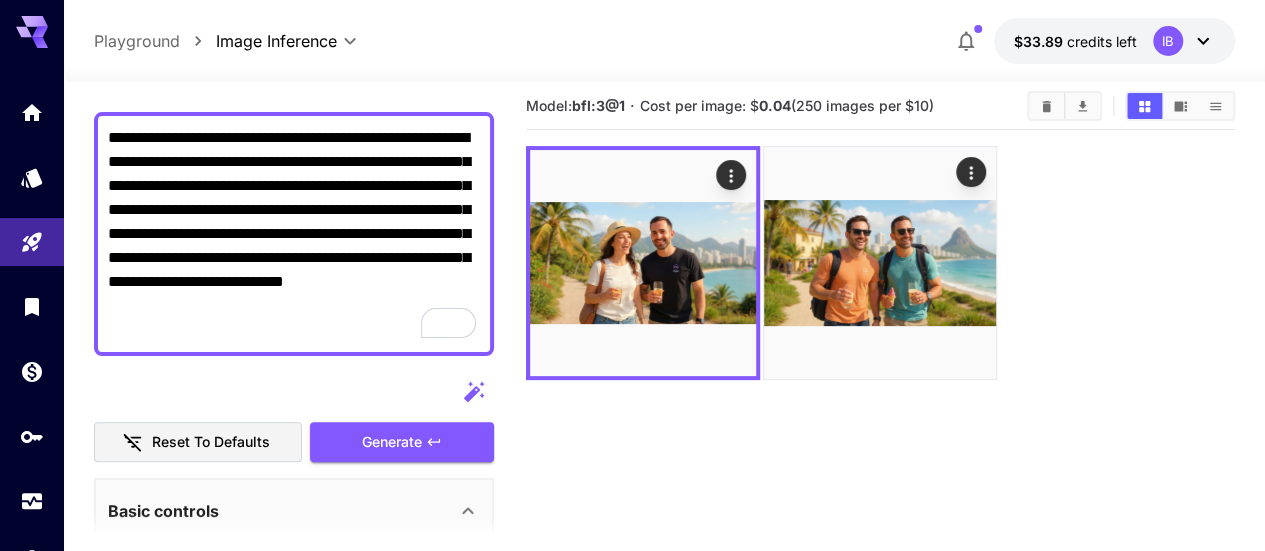 scroll, scrollTop: 252, scrollLeft: 0, axis: vertical 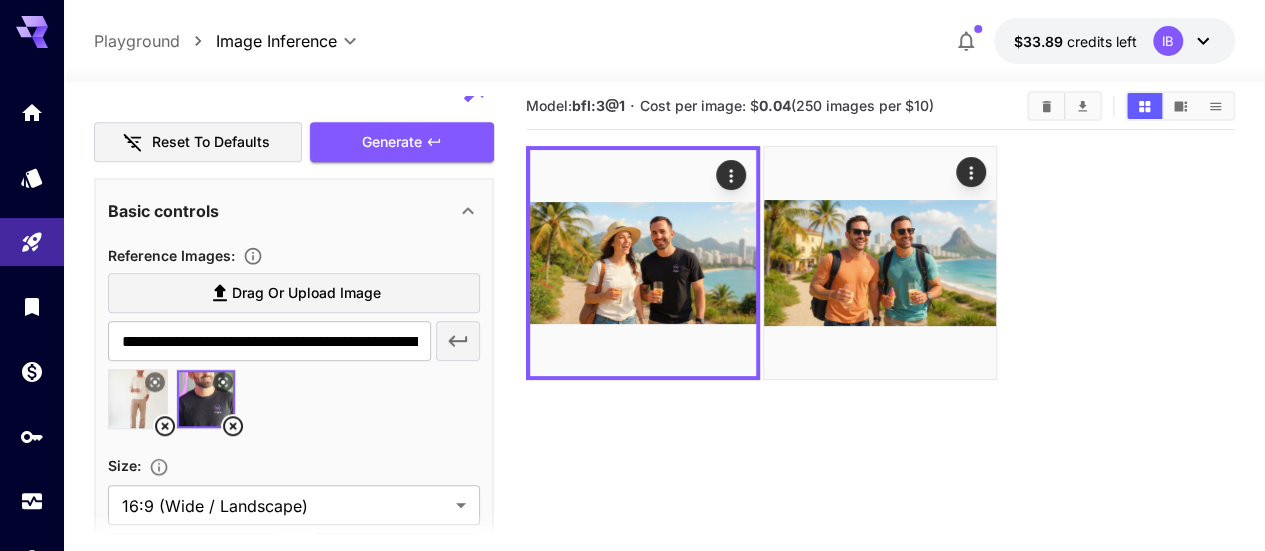 click at bounding box center (138, 399) 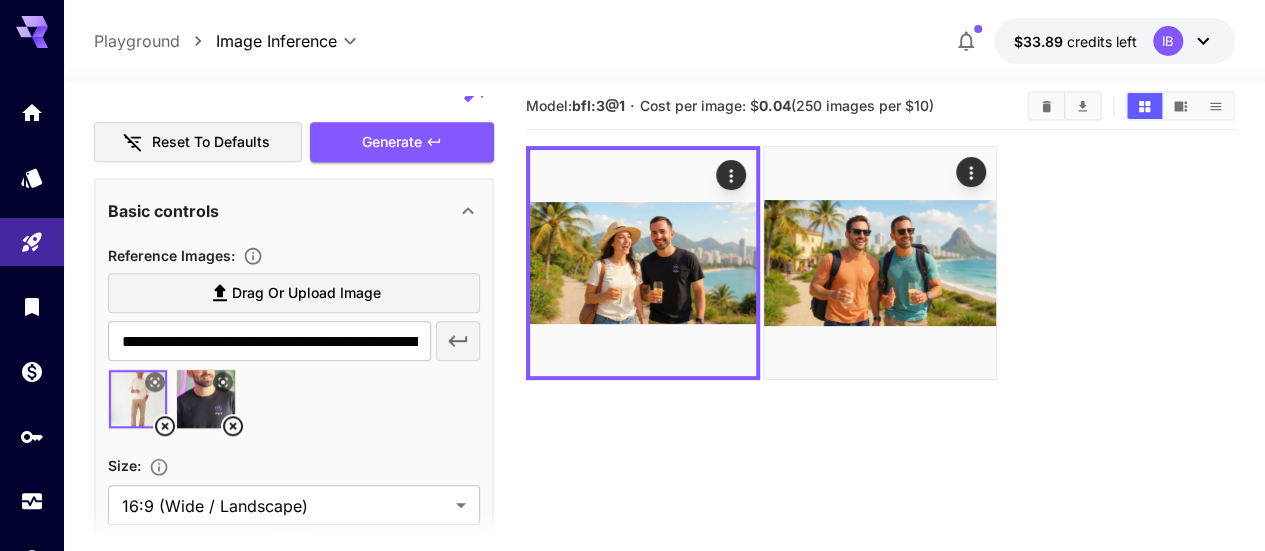 click at bounding box center (206, 399) 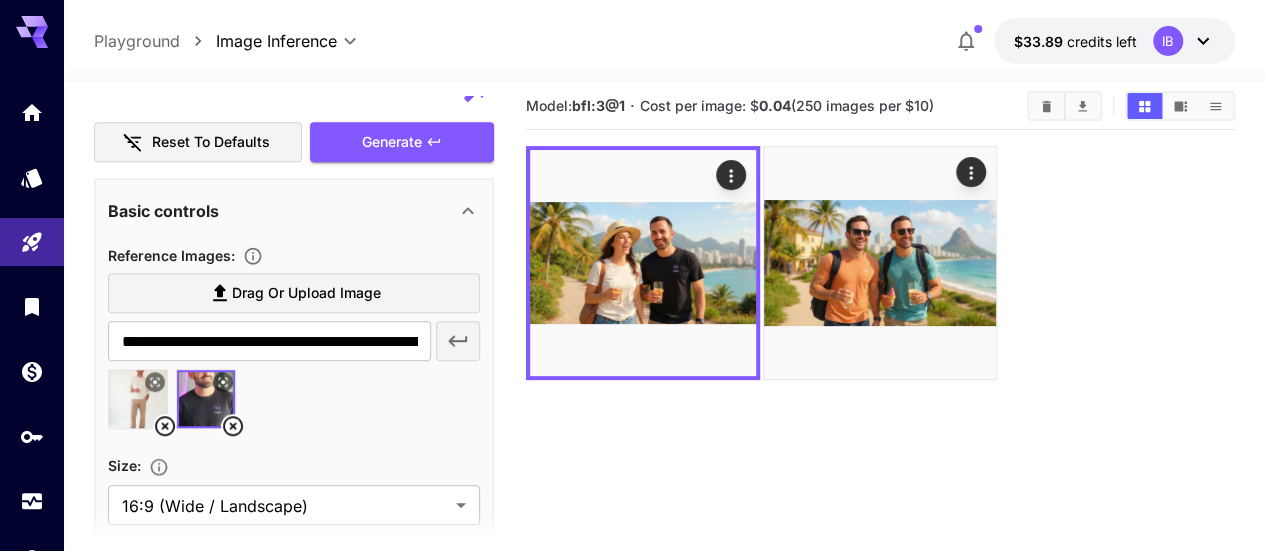 click at bounding box center [138, 399] 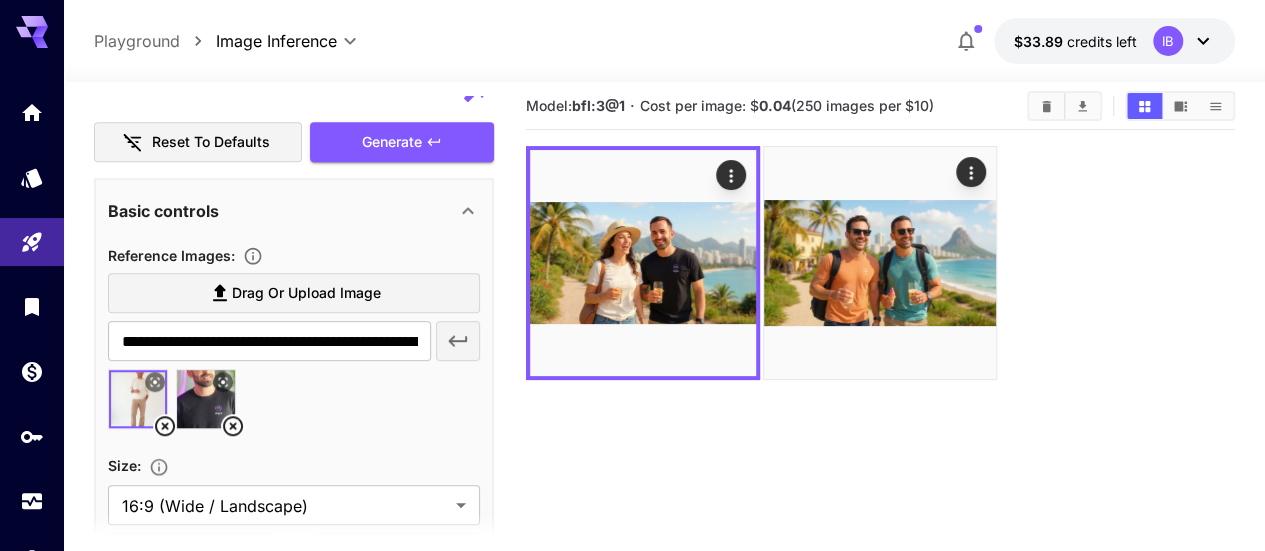 scroll, scrollTop: 577, scrollLeft: 0, axis: vertical 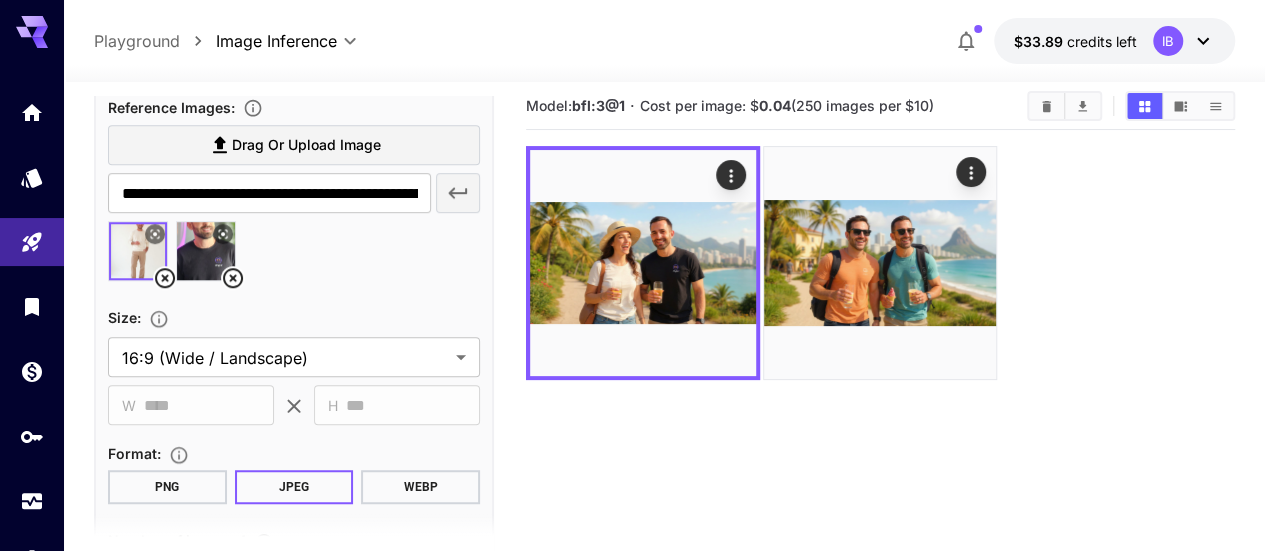 click at bounding box center [206, 251] 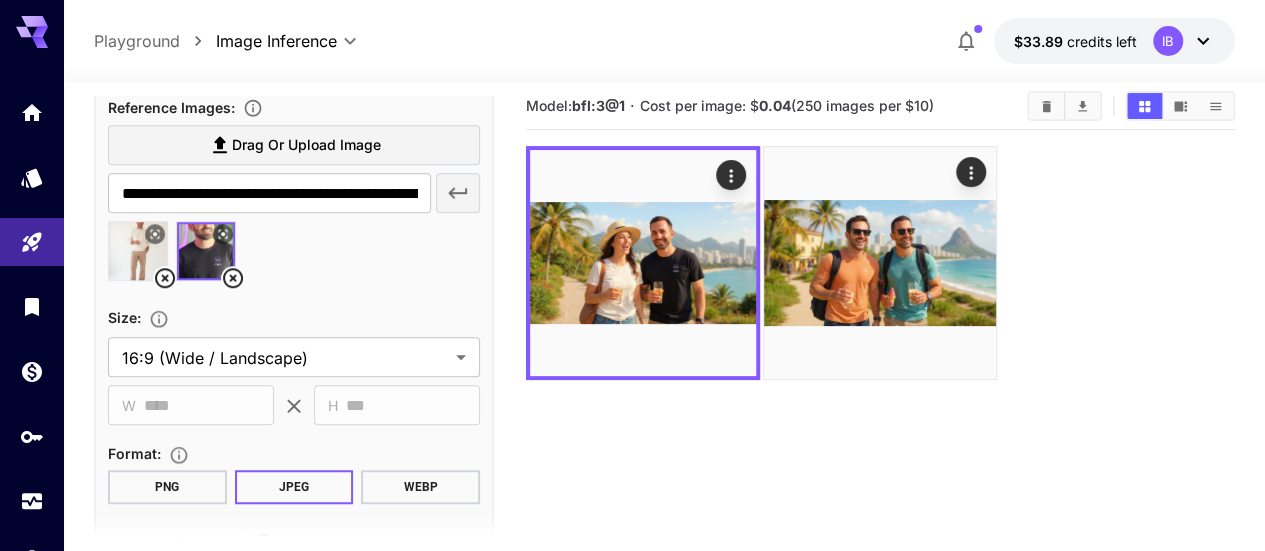click at bounding box center (138, 251) 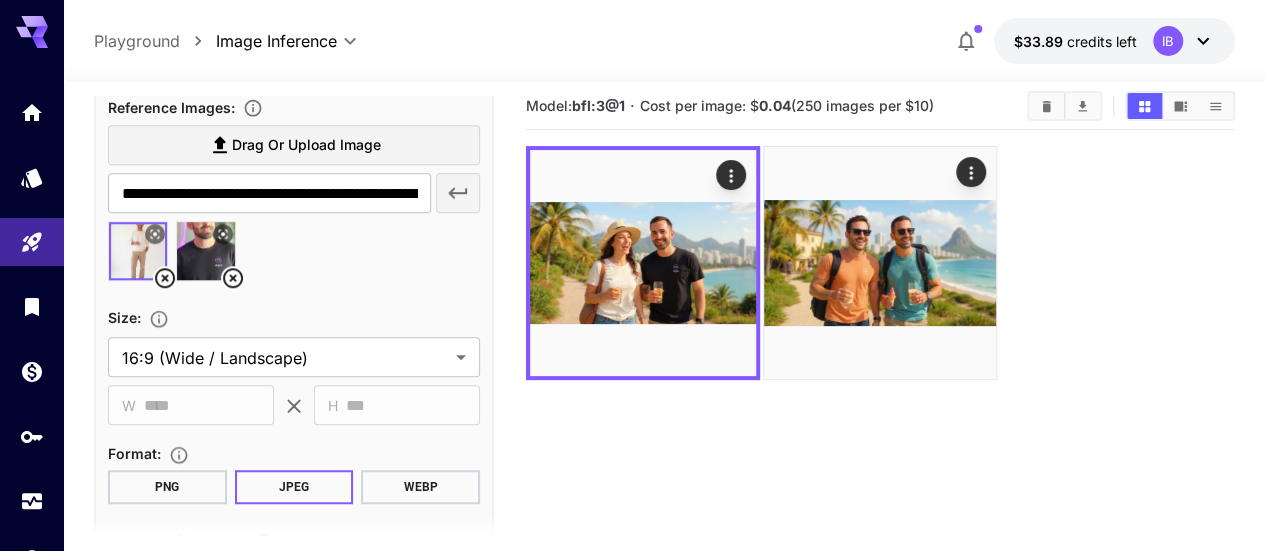 click at bounding box center (206, 251) 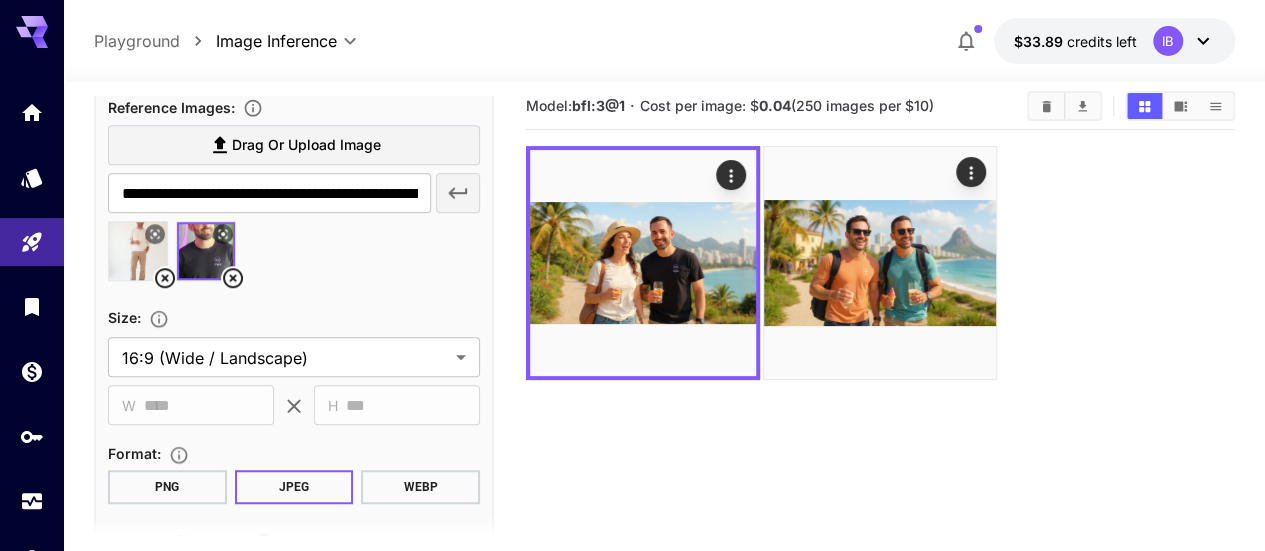 click at bounding box center (138, 251) 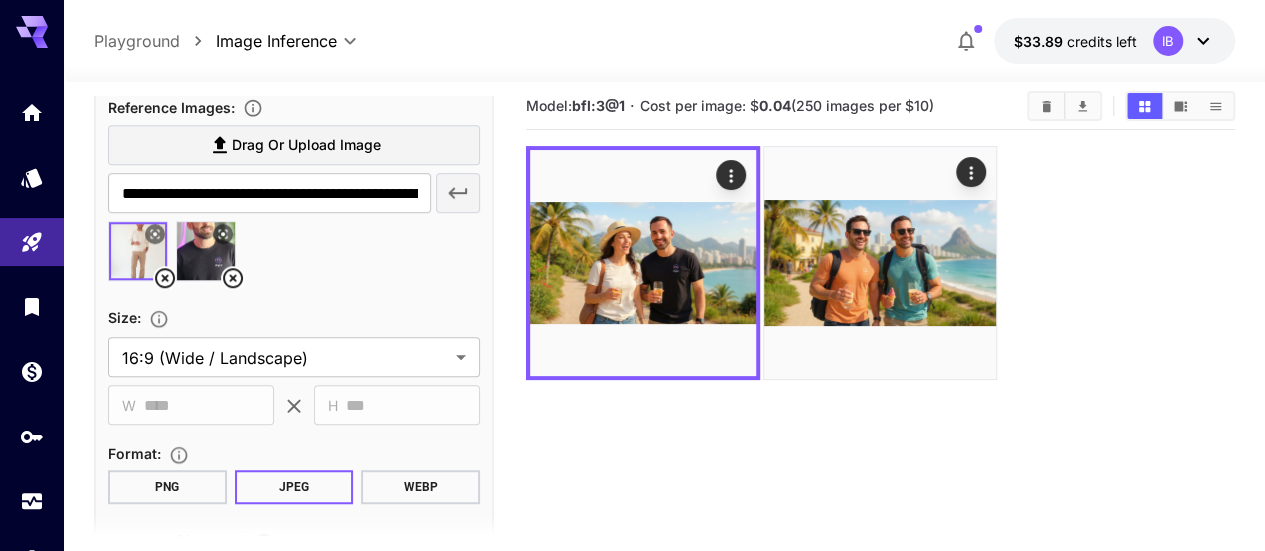 click at bounding box center (206, 251) 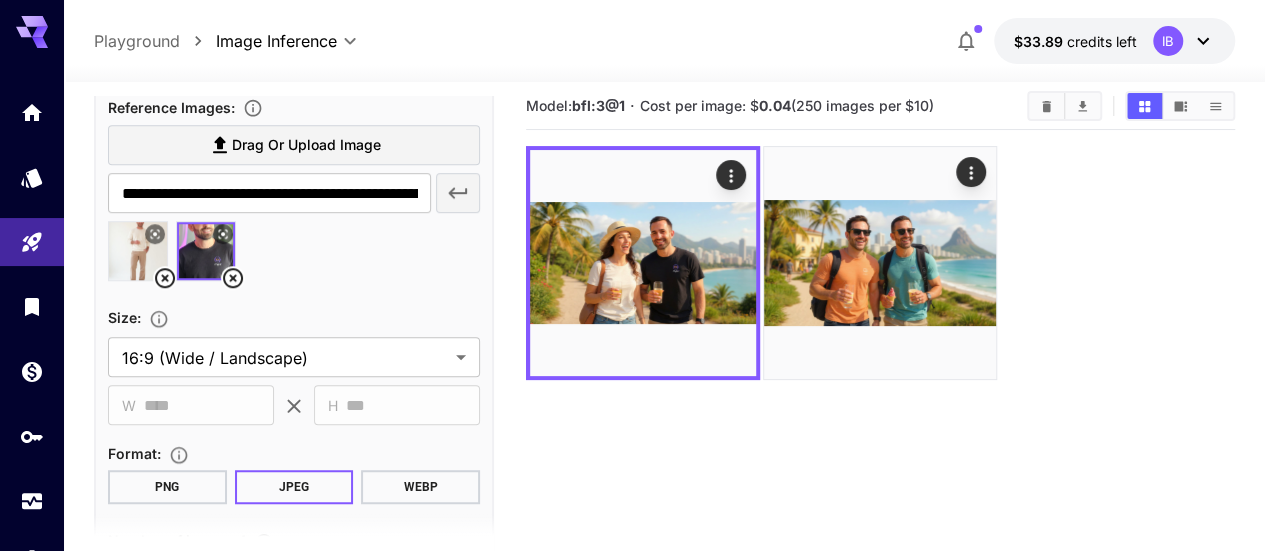 click at bounding box center (138, 251) 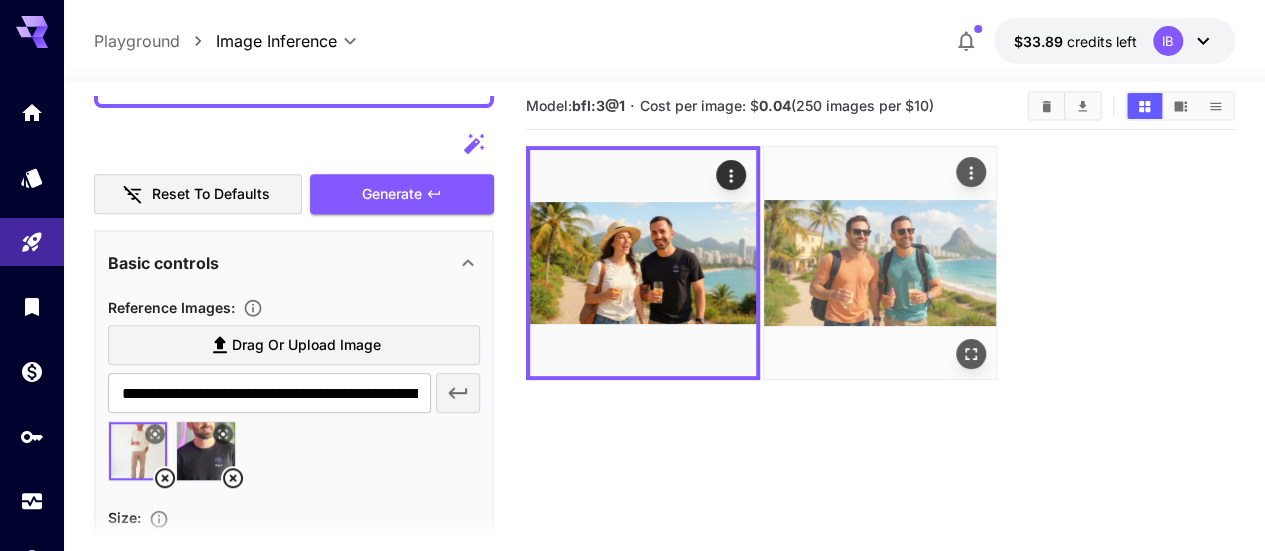 click at bounding box center (880, 263) 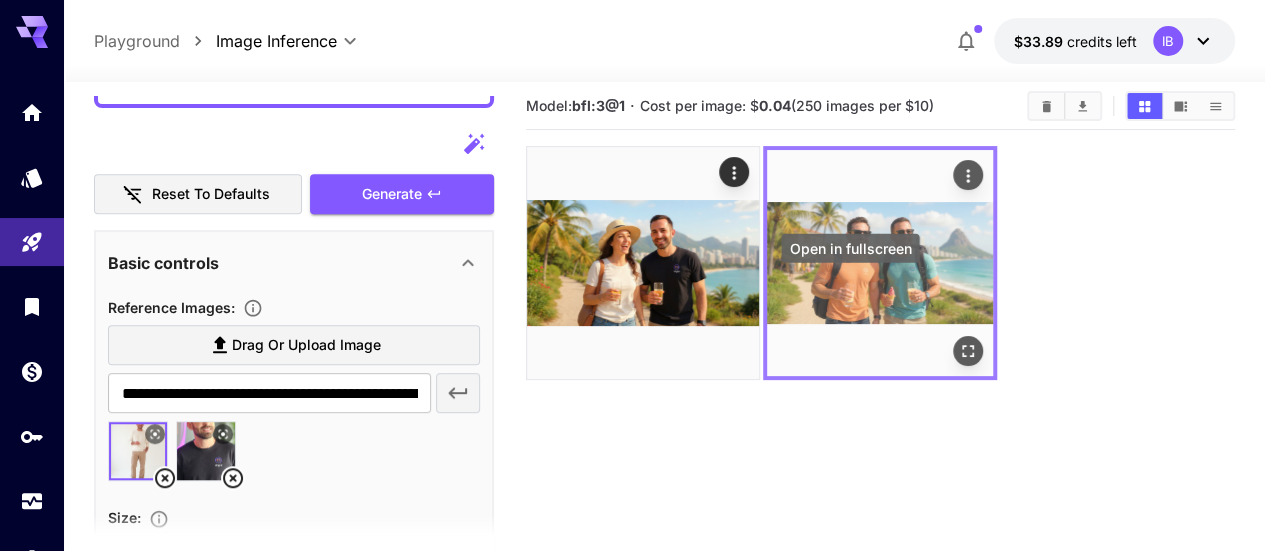 click at bounding box center (969, 351) 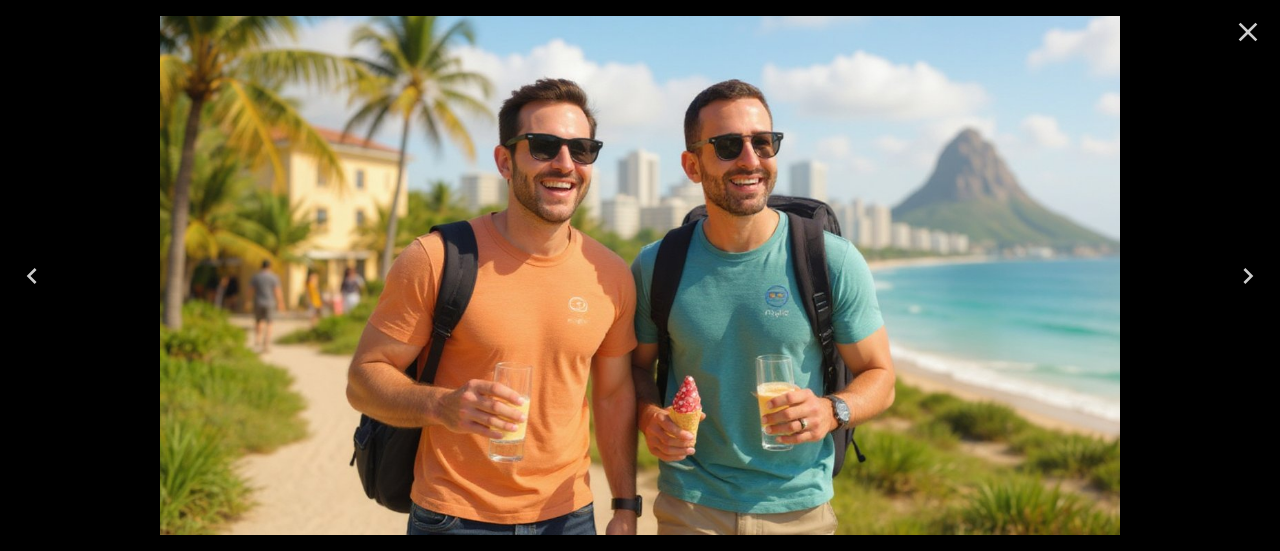 click 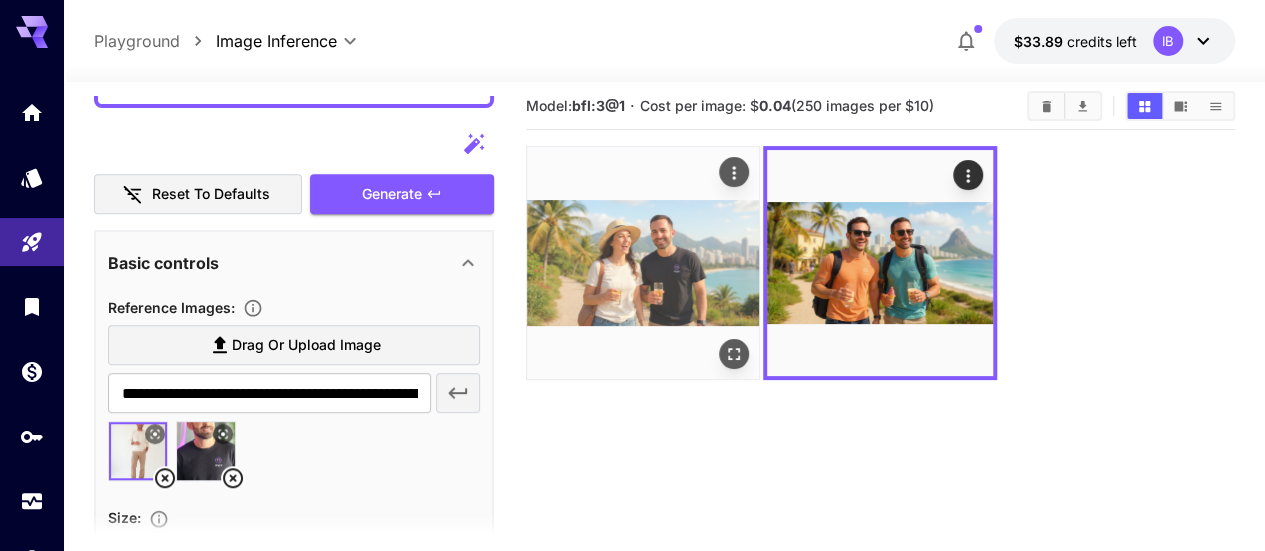 click at bounding box center (643, 263) 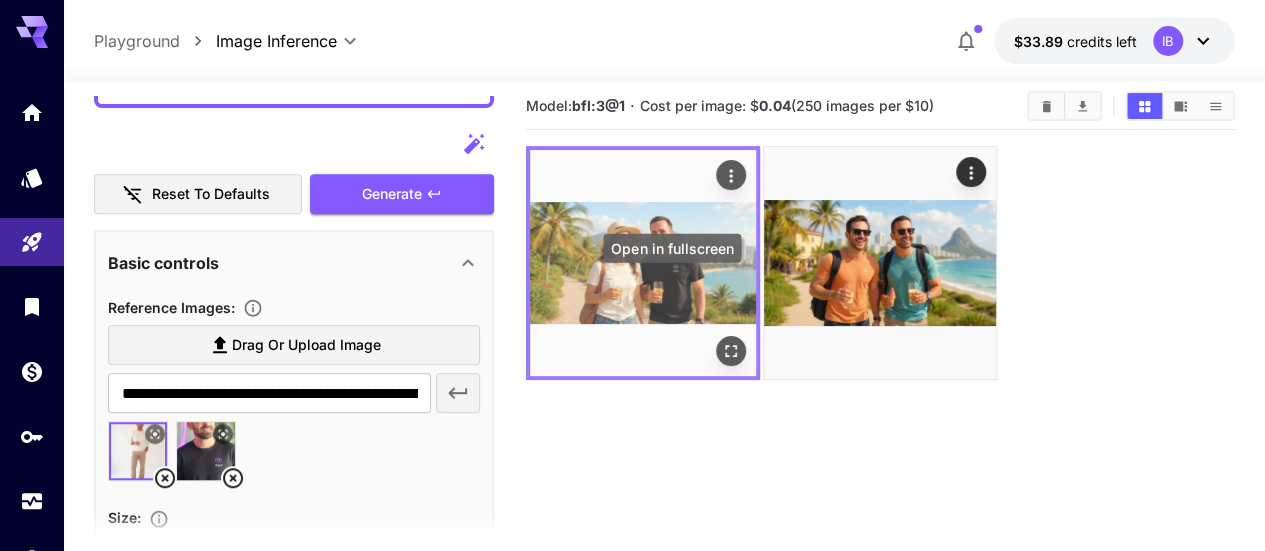 click 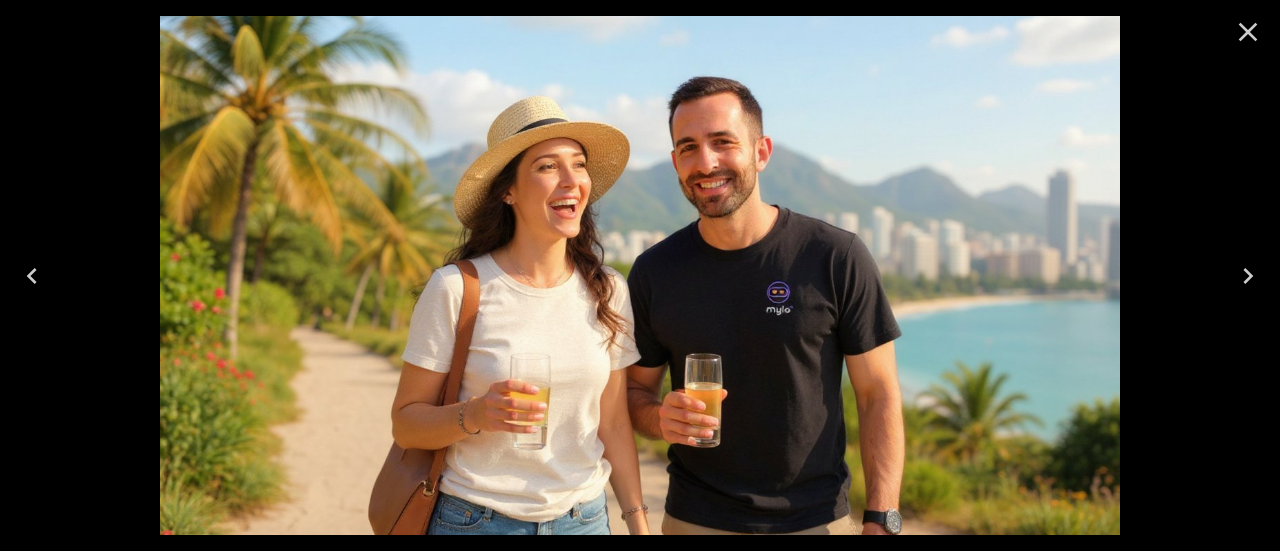 click 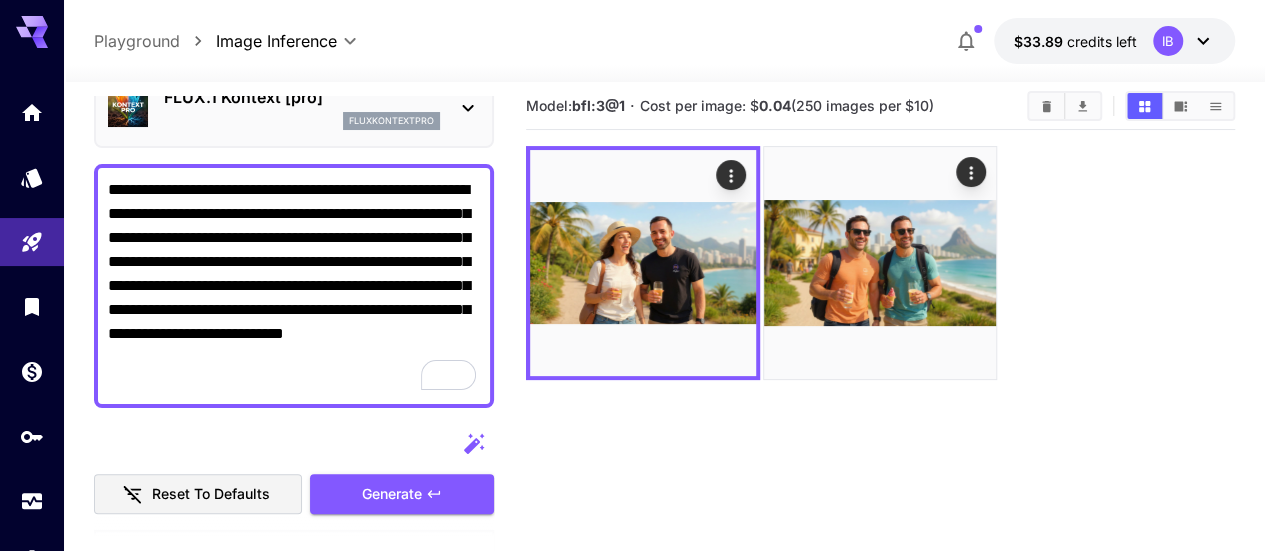 drag, startPoint x: 170, startPoint y: 192, endPoint x: 78, endPoint y: 189, distance: 92.0489 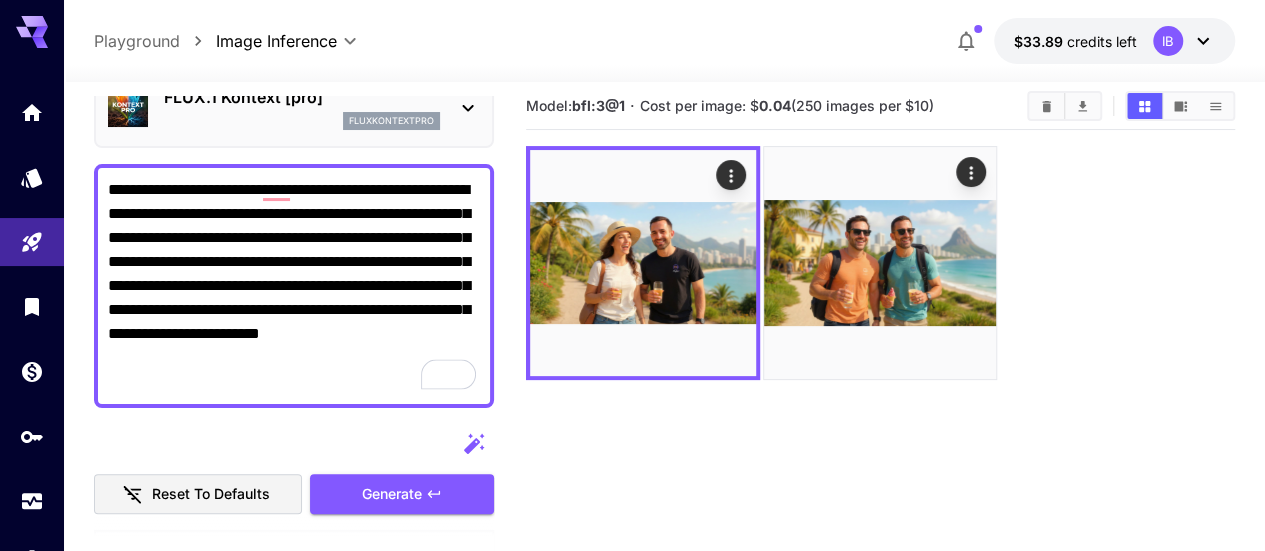 click on "**********" at bounding box center [294, 286] 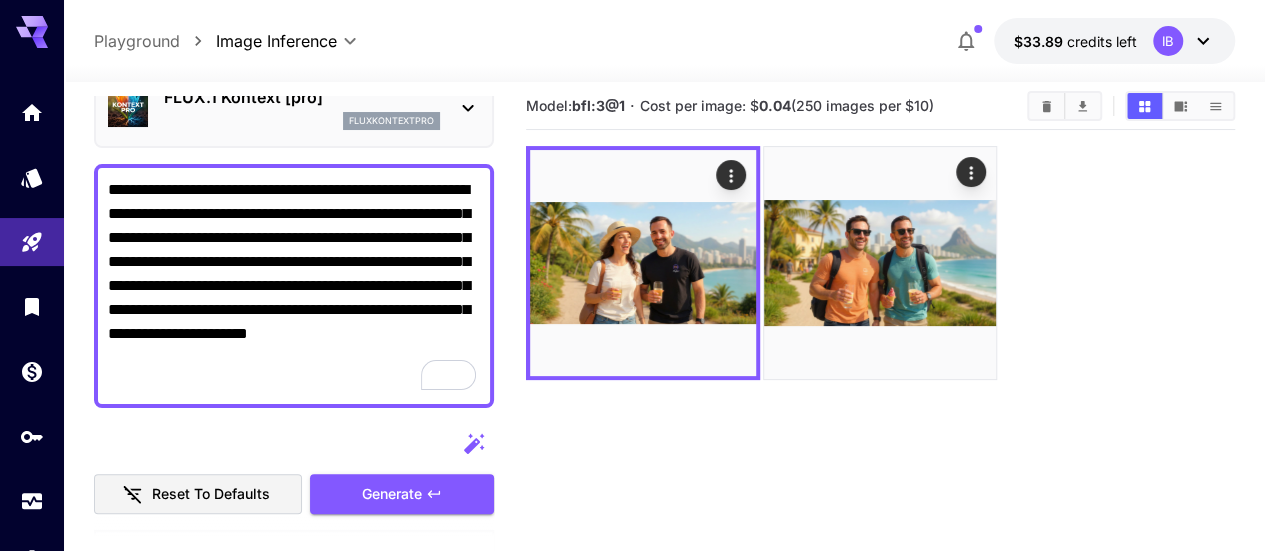 drag, startPoint x: 131, startPoint y: 189, endPoint x: 93, endPoint y: 191, distance: 38.052597 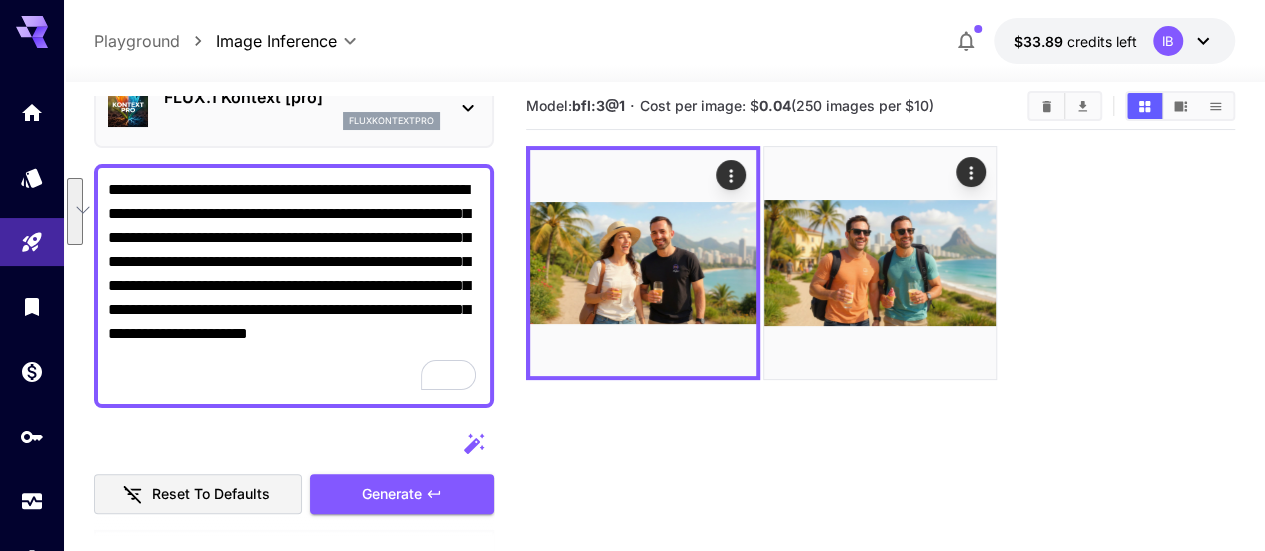 drag, startPoint x: 137, startPoint y: 261, endPoint x: 106, endPoint y: 223, distance: 49.0408 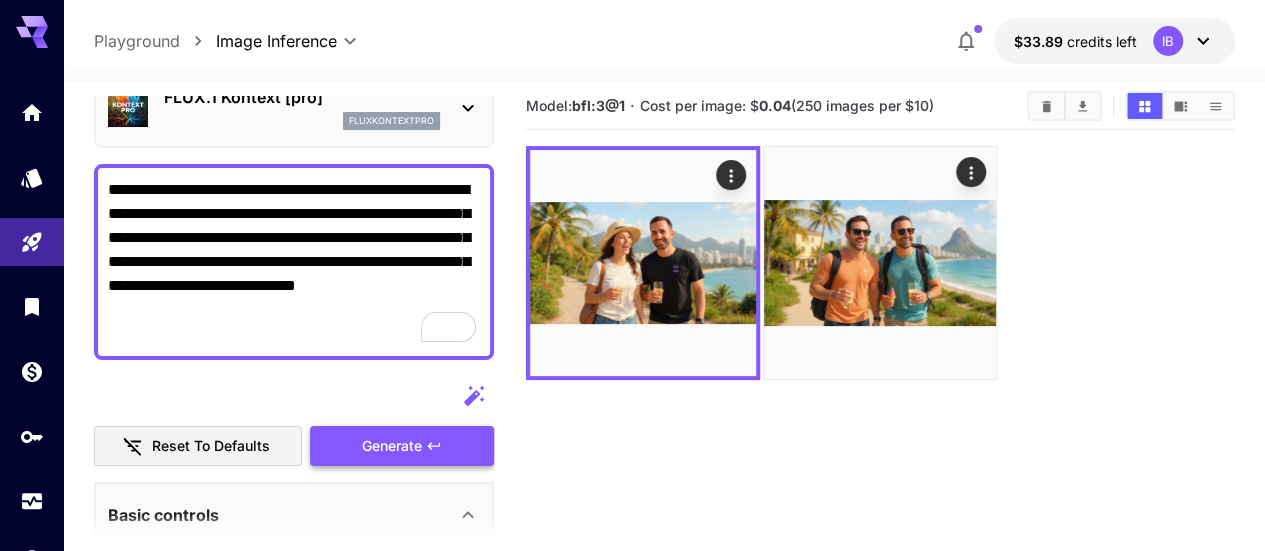 click on "Generate" at bounding box center [392, 446] 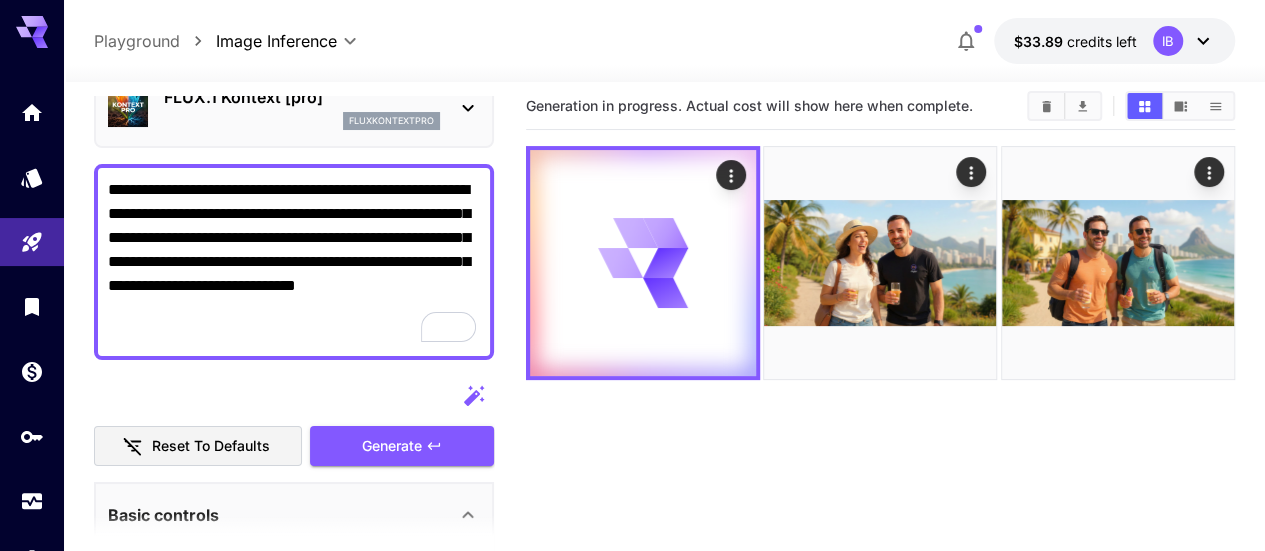 scroll, scrollTop: 332, scrollLeft: 0, axis: vertical 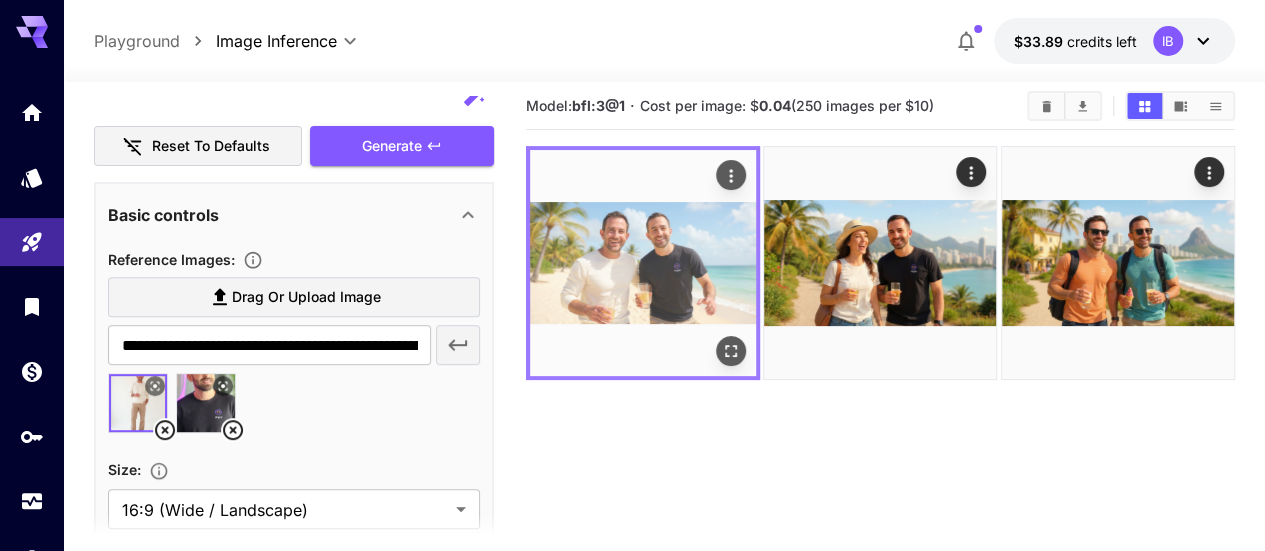 click at bounding box center (643, 263) 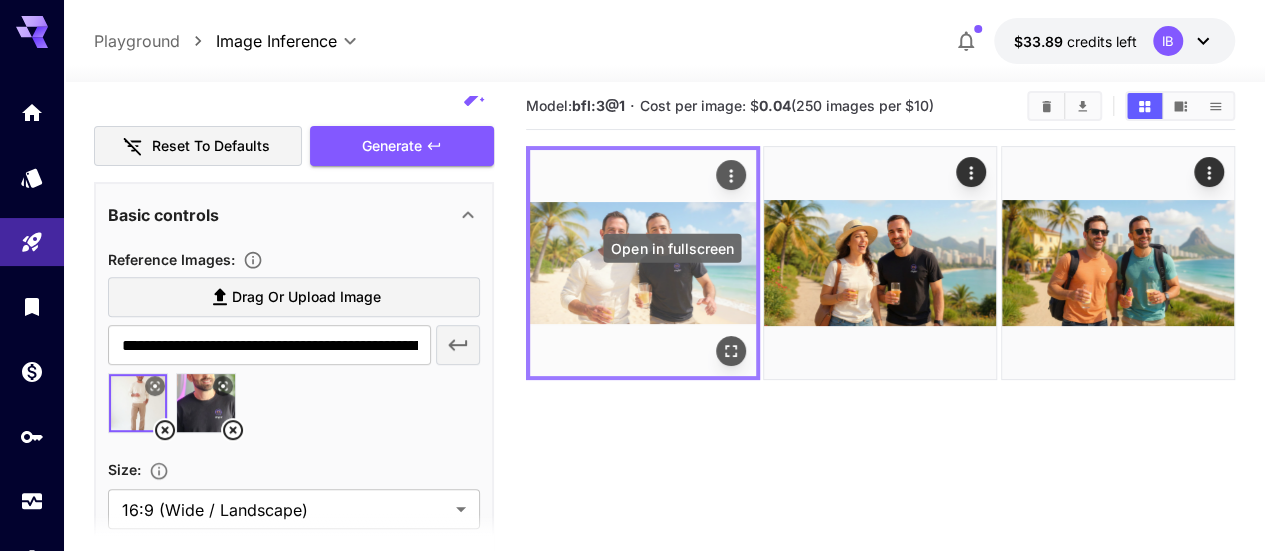 click 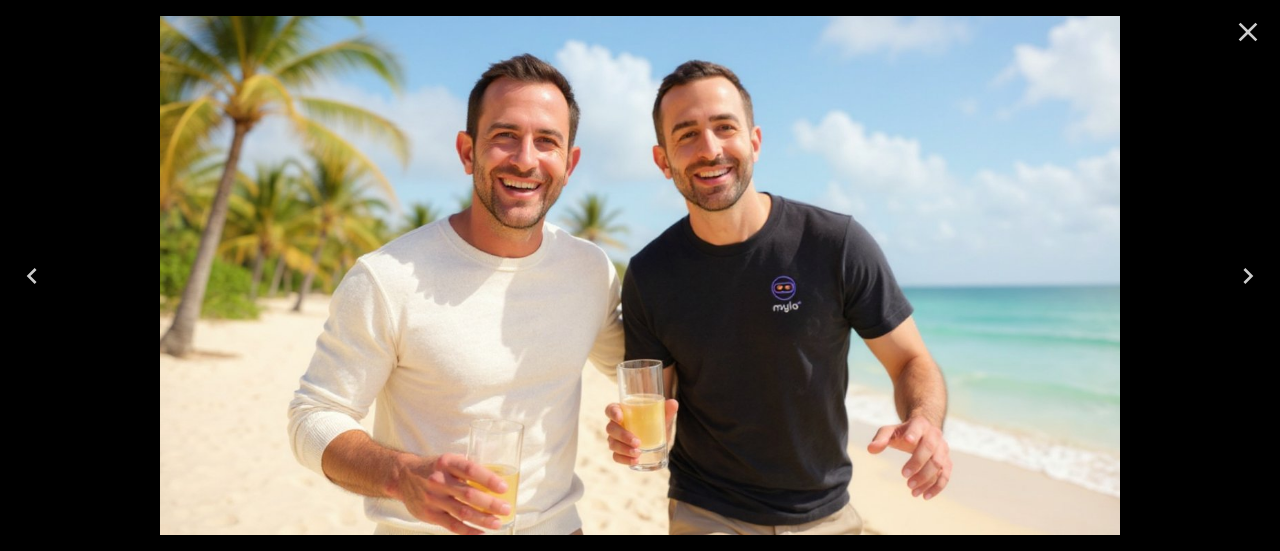 click 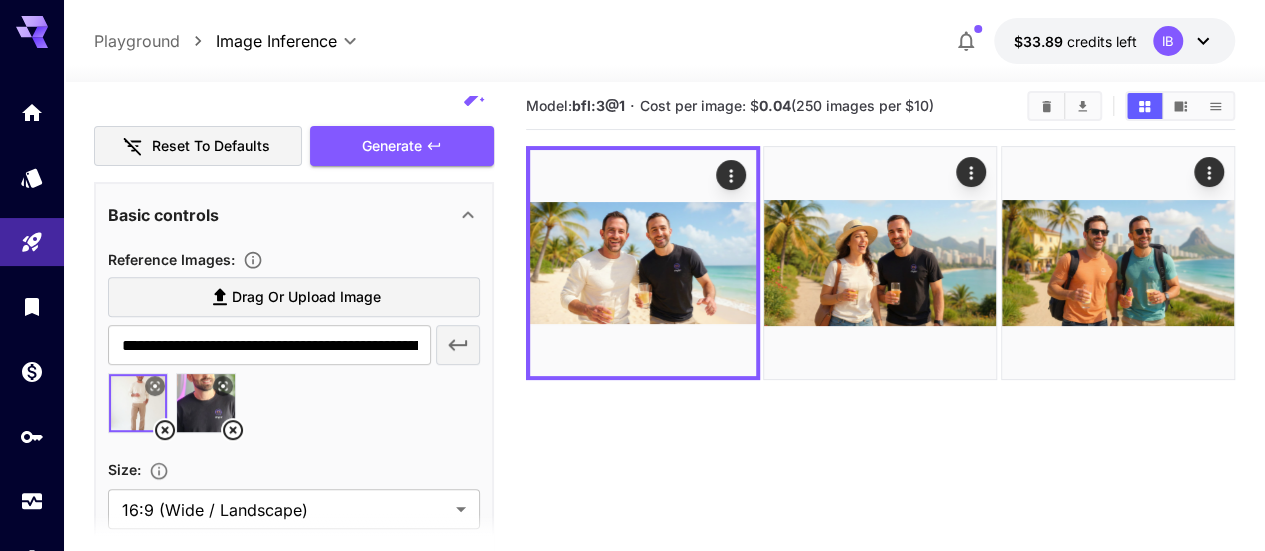 scroll, scrollTop: 463, scrollLeft: 0, axis: vertical 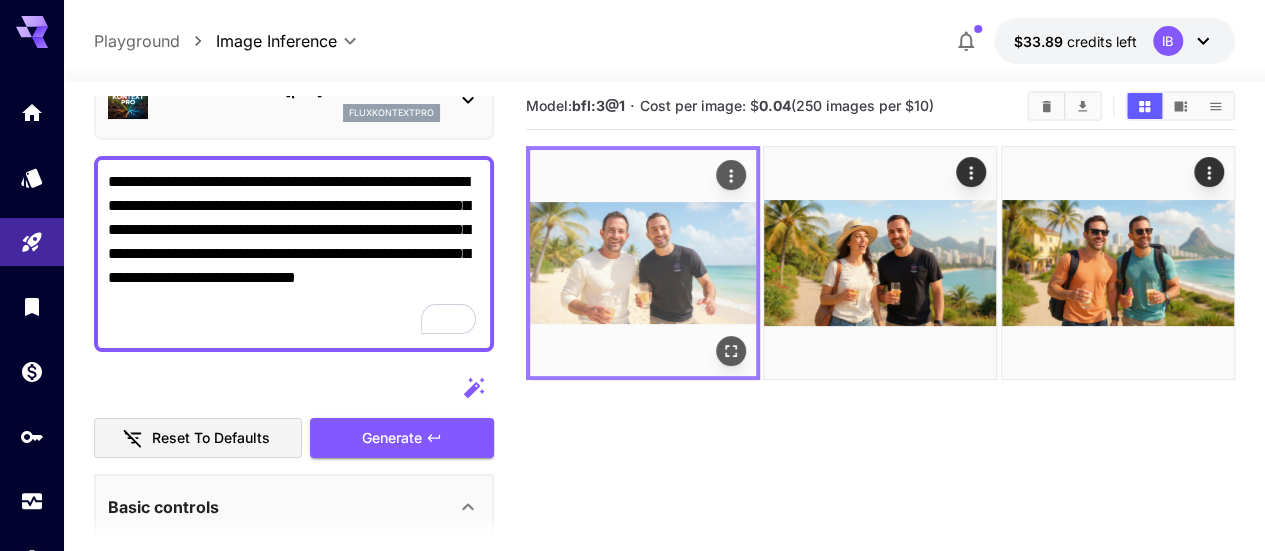 click 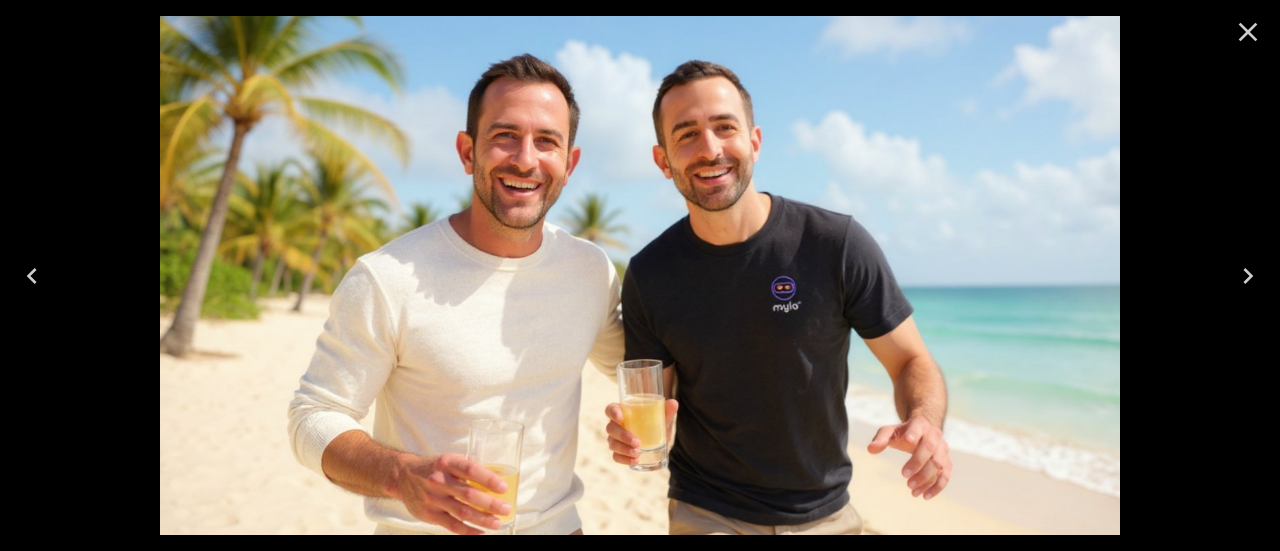 click 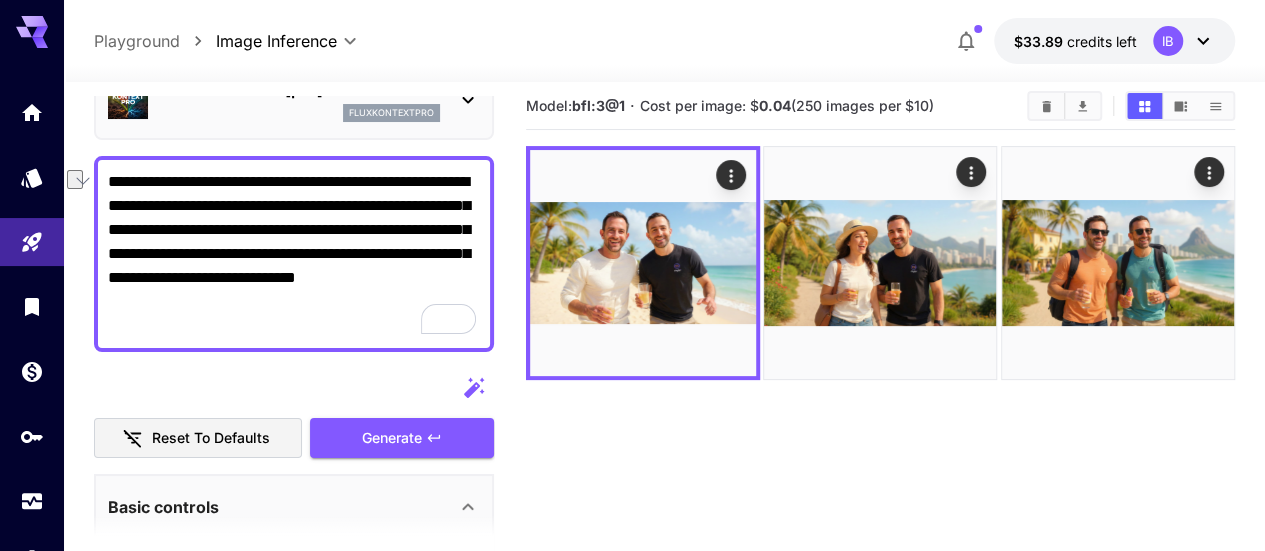 drag, startPoint x: 186, startPoint y: 277, endPoint x: 106, endPoint y: 272, distance: 80.1561 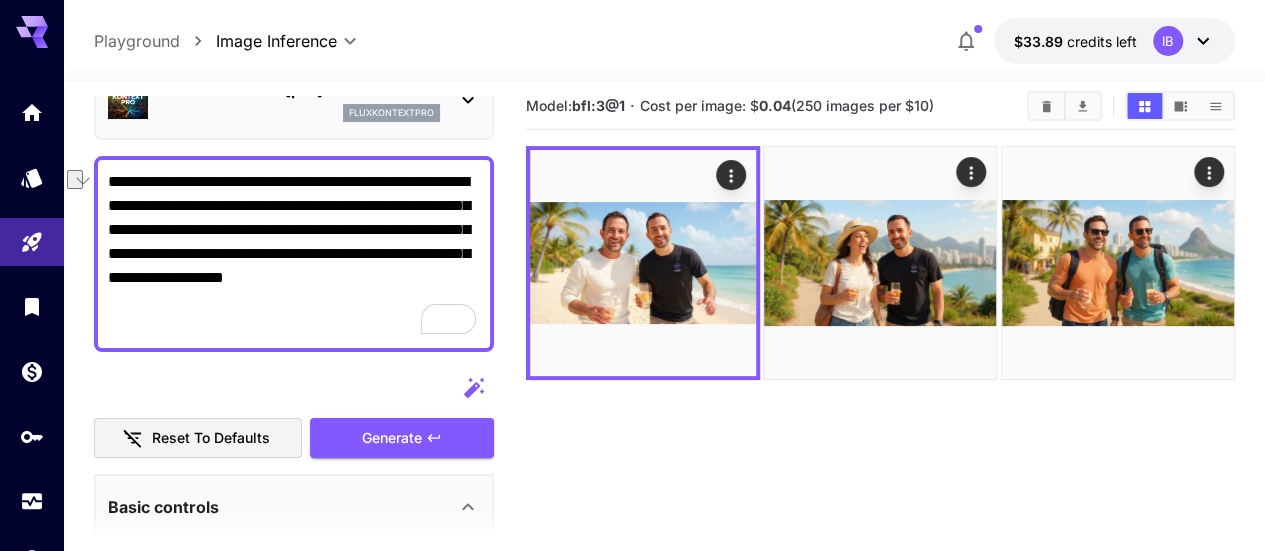 drag, startPoint x: 168, startPoint y: 279, endPoint x: 262, endPoint y: 281, distance: 94.02127 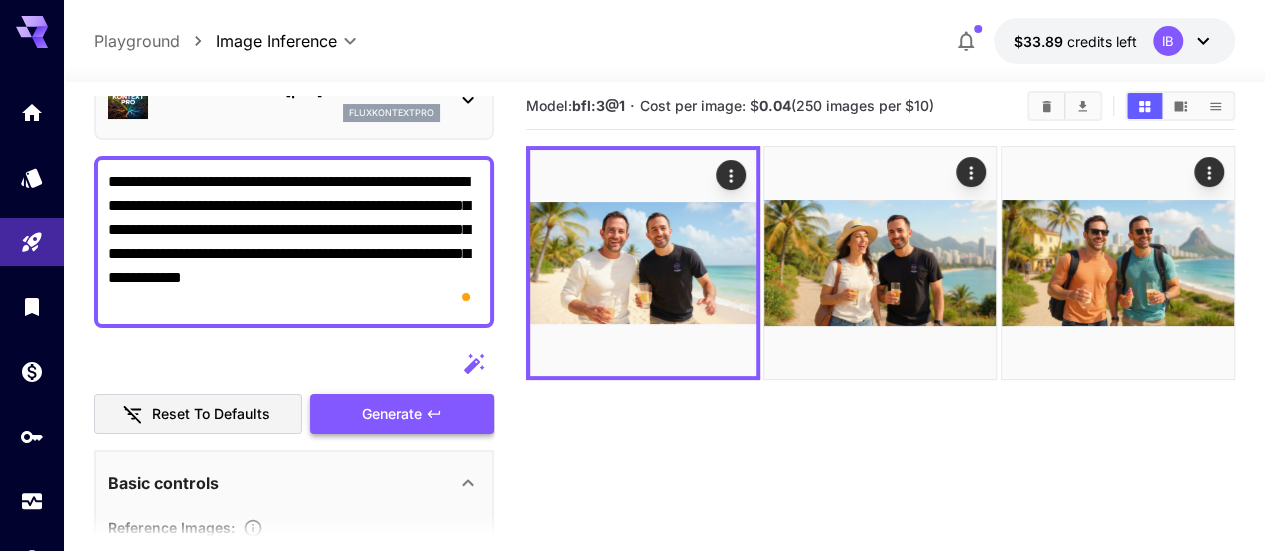 type on "**********" 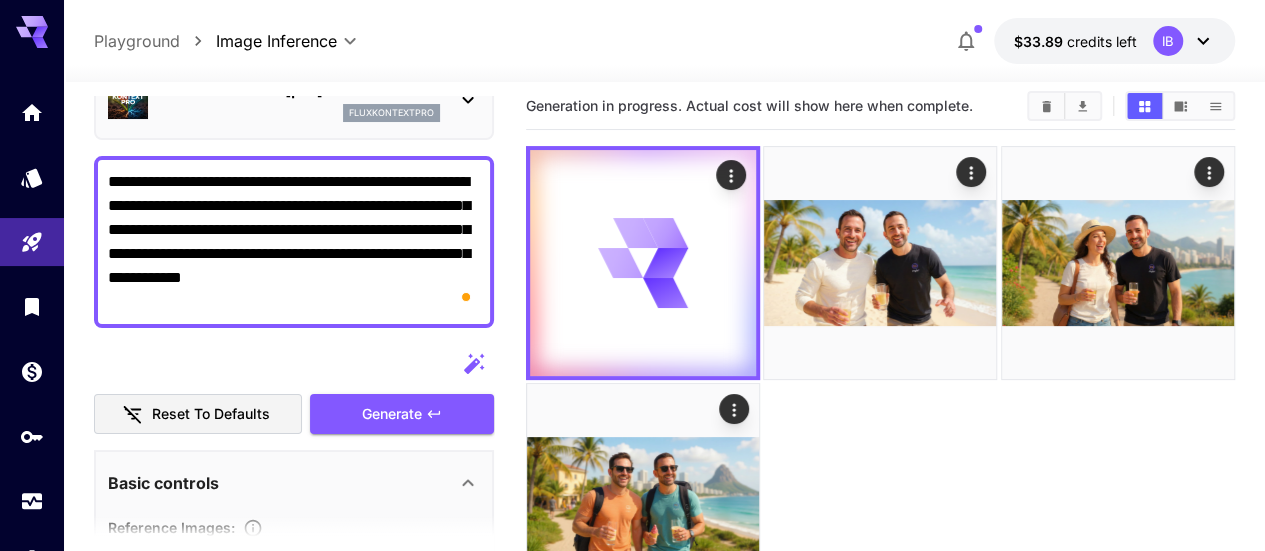 scroll, scrollTop: 46, scrollLeft: 0, axis: vertical 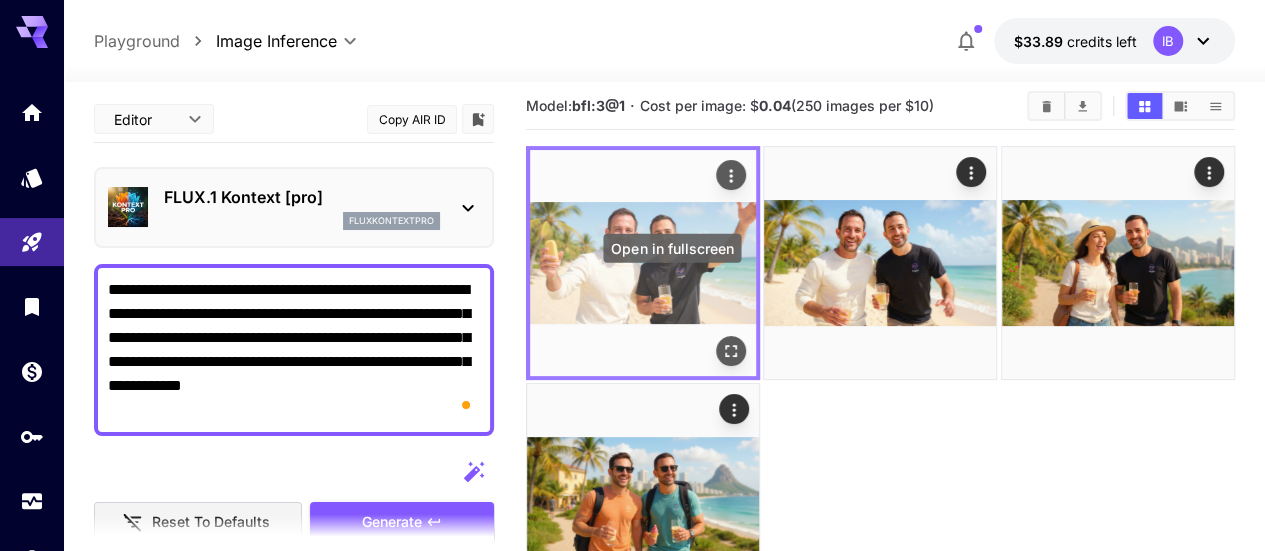 click 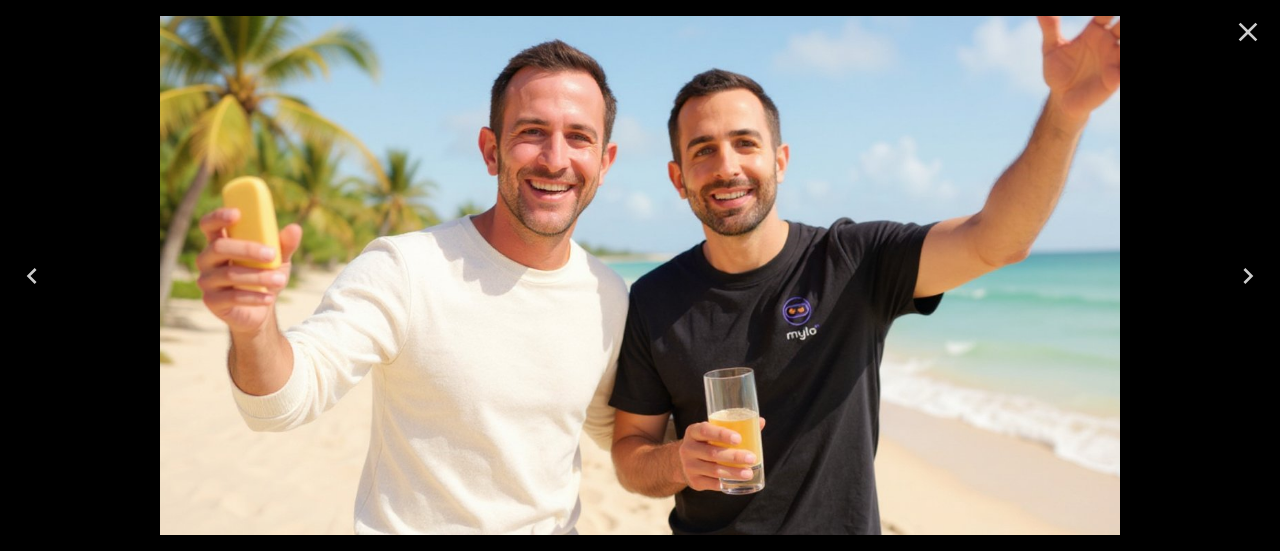 click 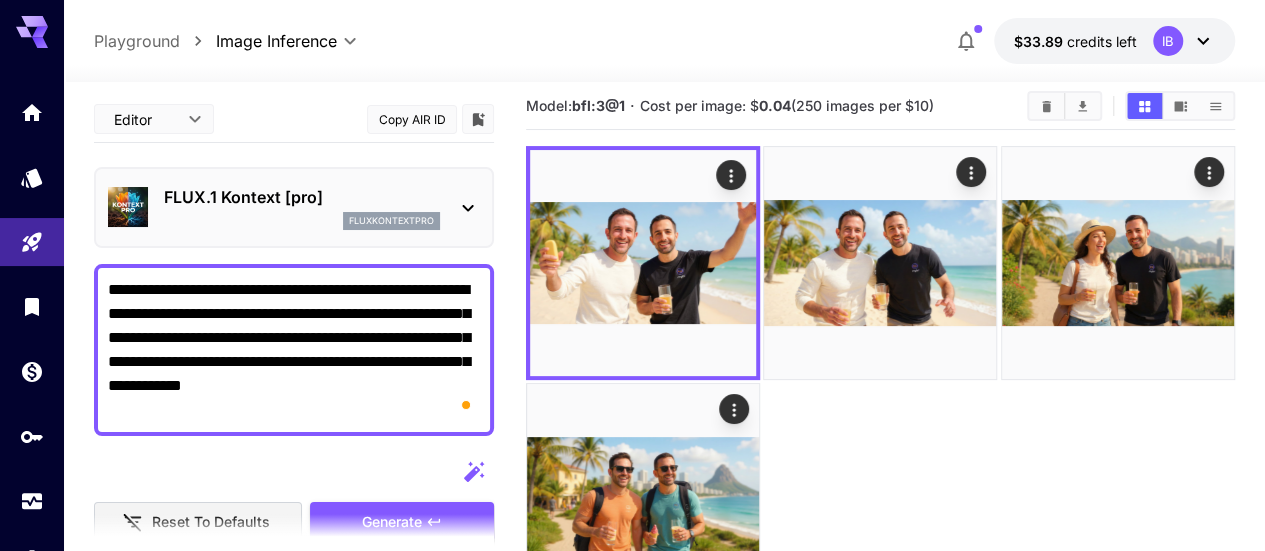 click on "FLUX.1 Kontext [pro]" at bounding box center (302, 197) 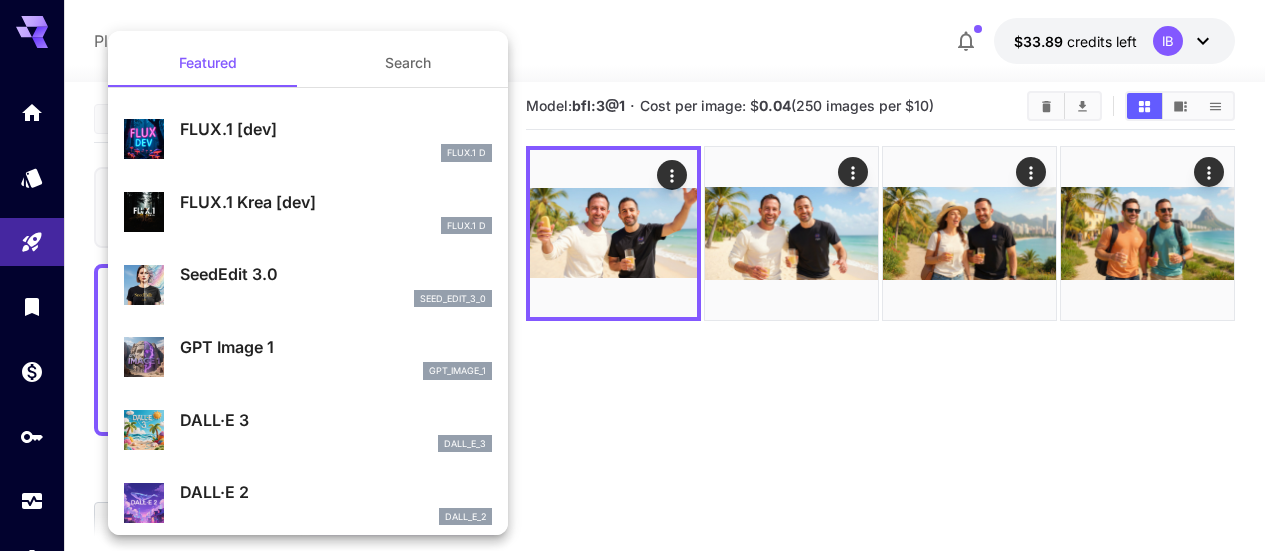click at bounding box center [640, 275] 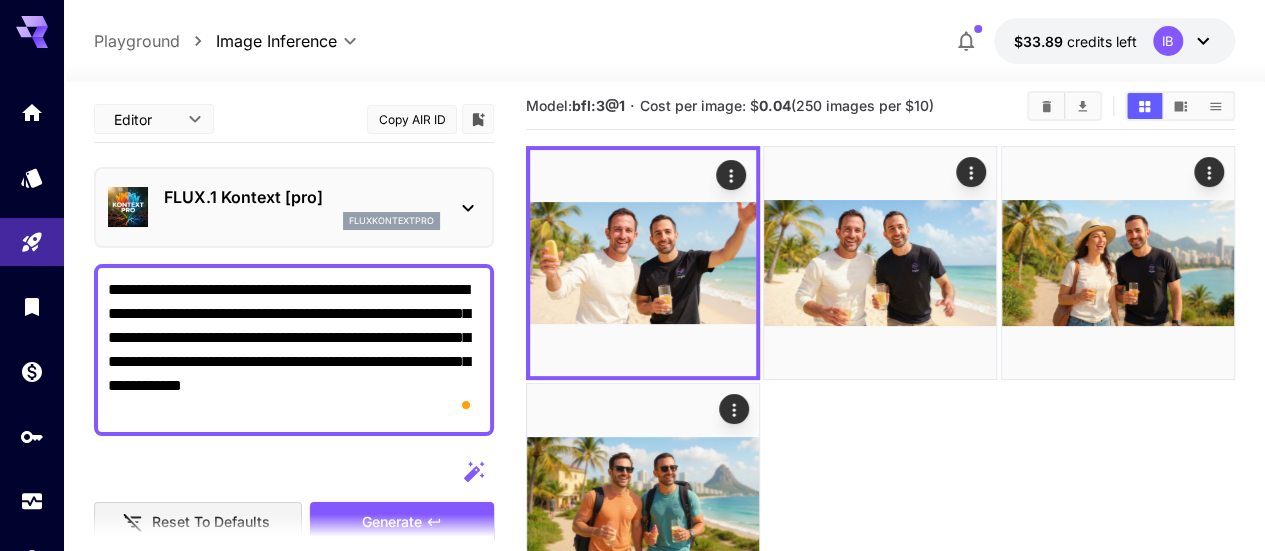 scroll, scrollTop: 190, scrollLeft: 0, axis: vertical 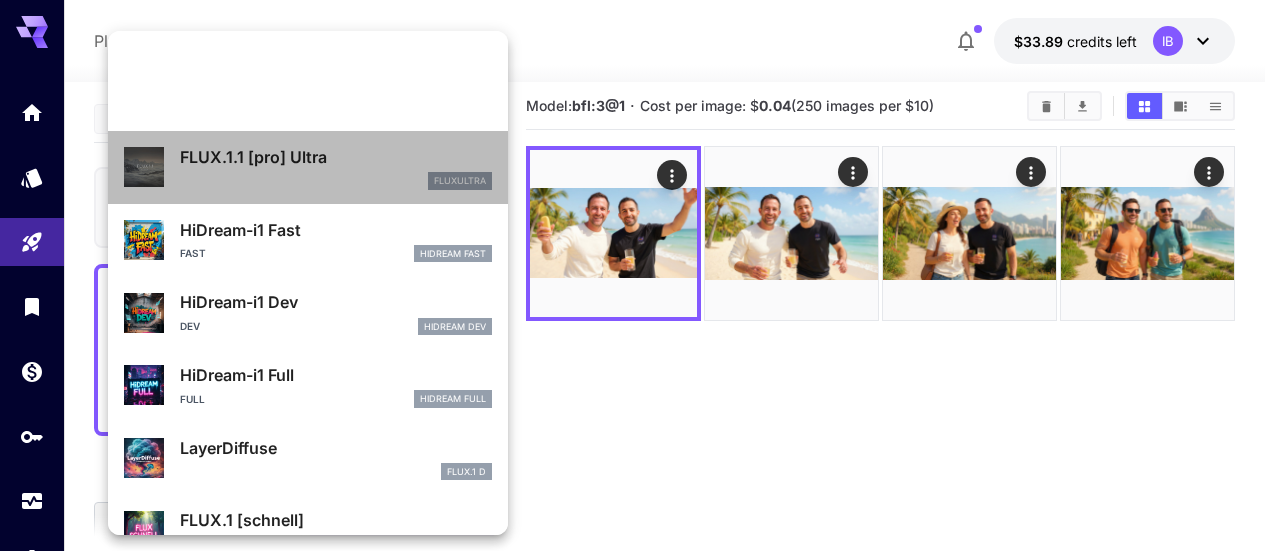 click on "FLUX.1.1 [pro] Ultra" at bounding box center (336, 157) 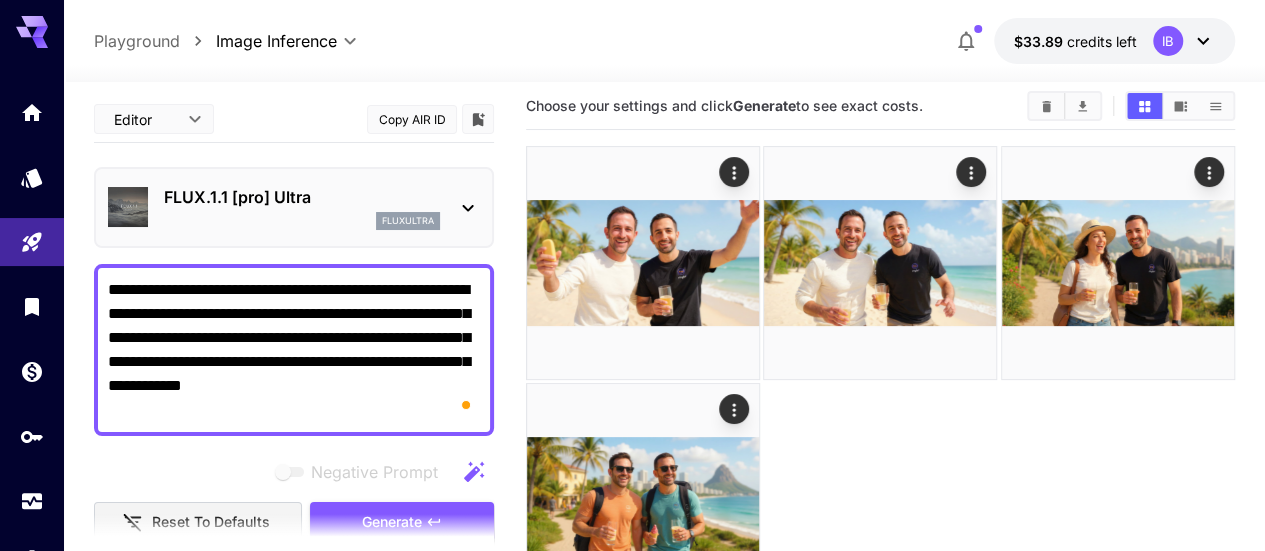 scroll, scrollTop: 354, scrollLeft: 0, axis: vertical 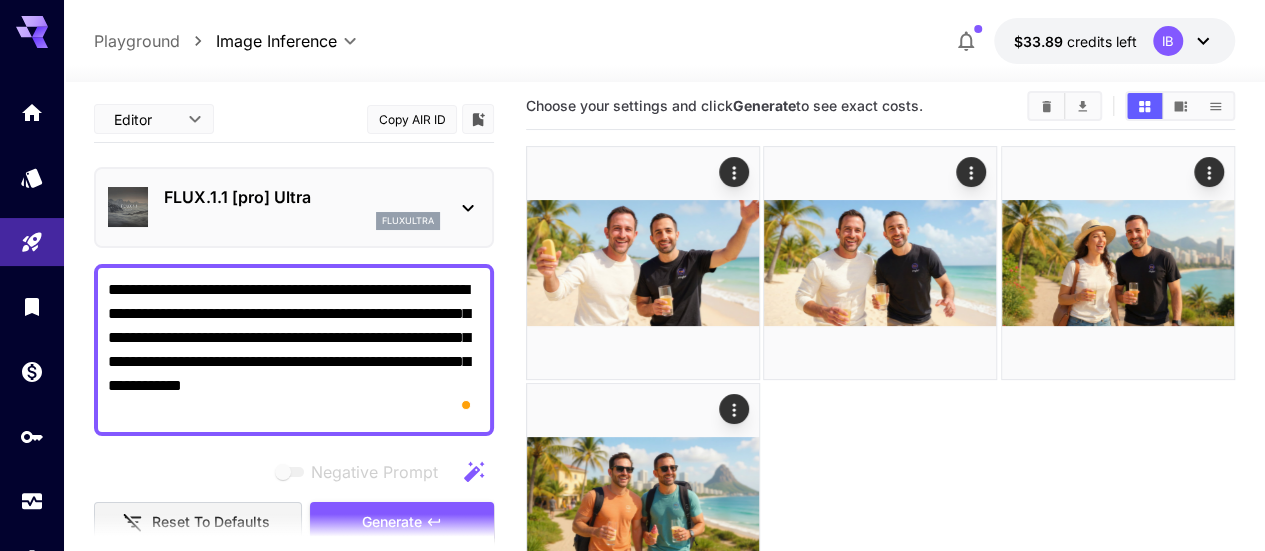 click on "FLUX.1.1 [pro] Ultra" at bounding box center (302, 197) 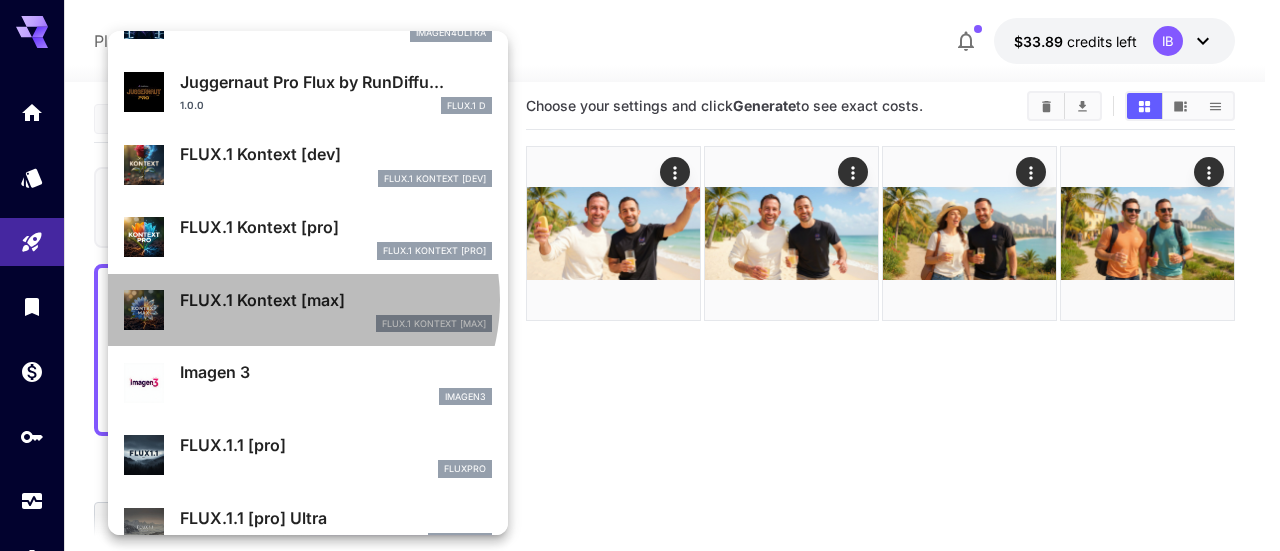 click on "FLUX.1 Kontext [max]" at bounding box center [336, 300] 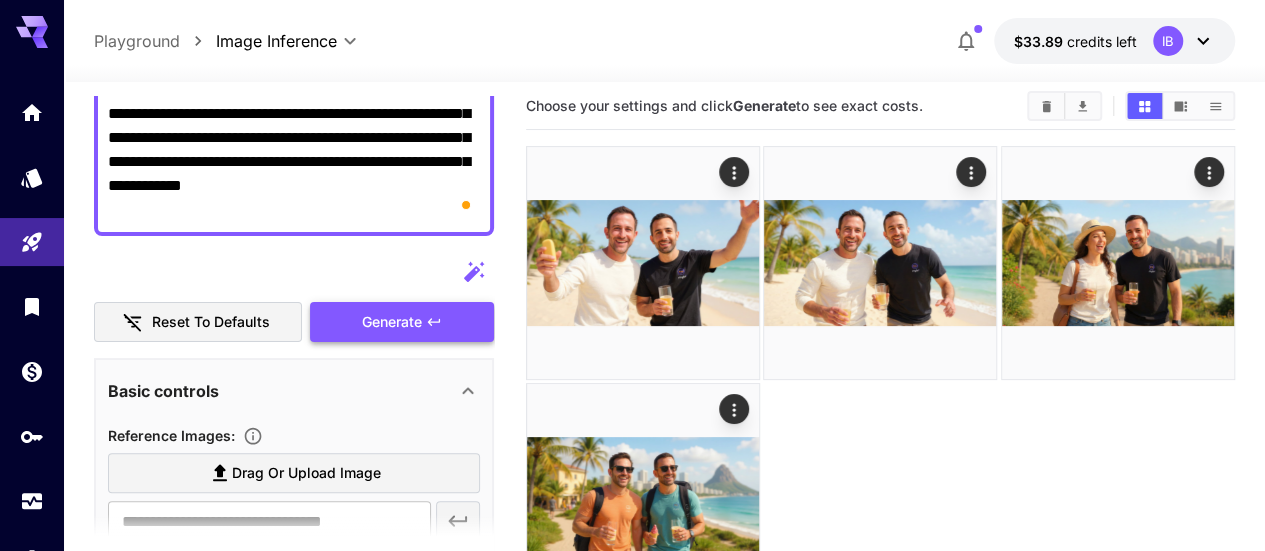 click on "Generate" at bounding box center (392, 322) 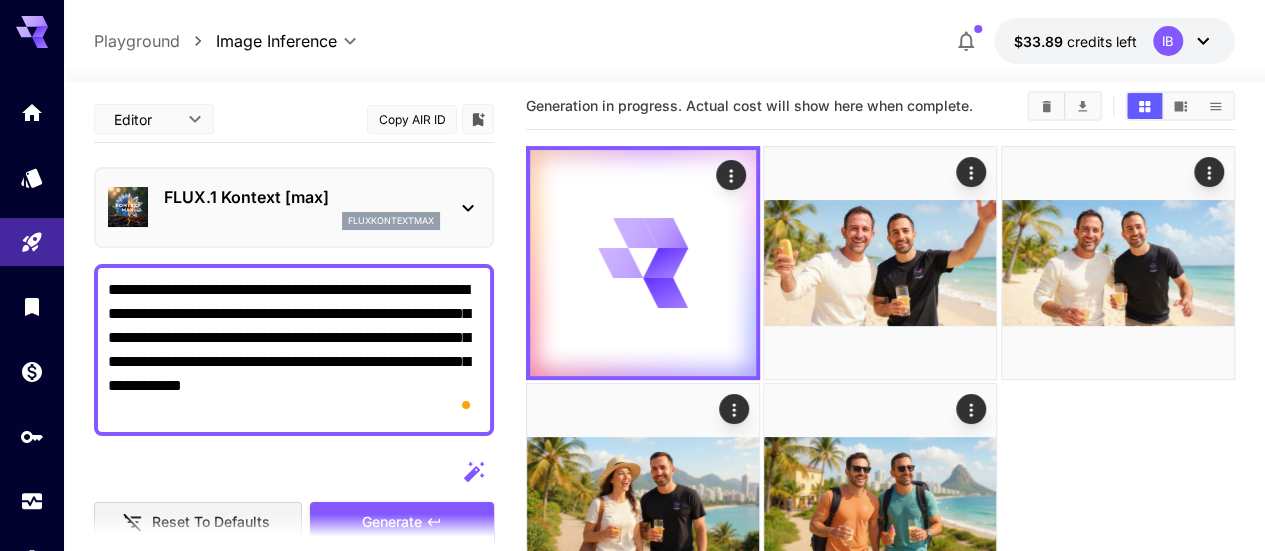 click 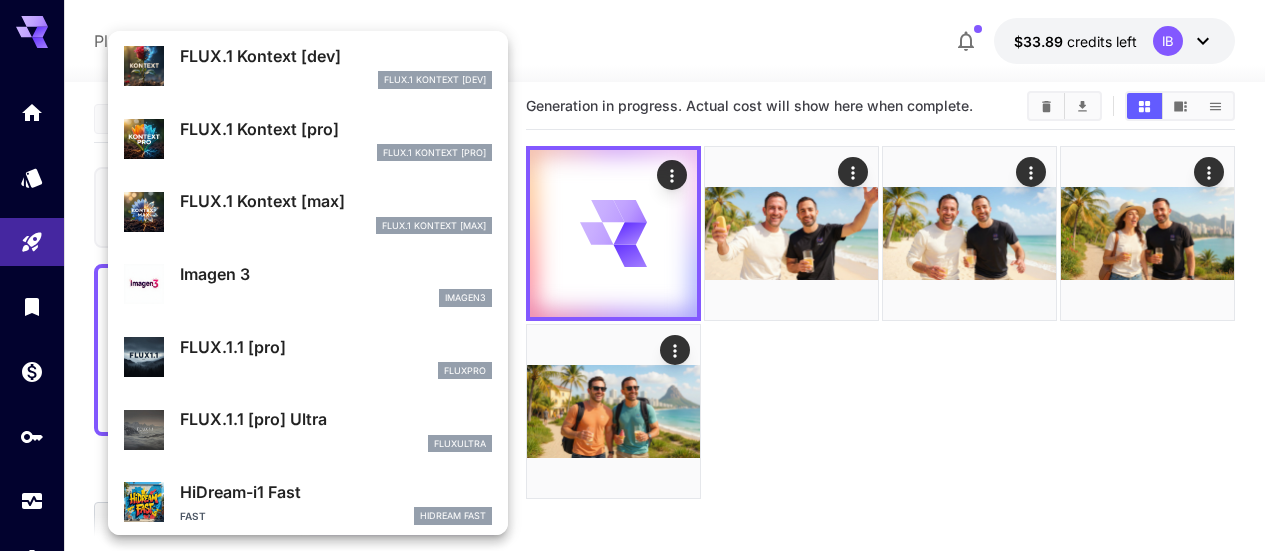 click on "FlUX.1 Kontext [pro]" at bounding box center (336, 153) 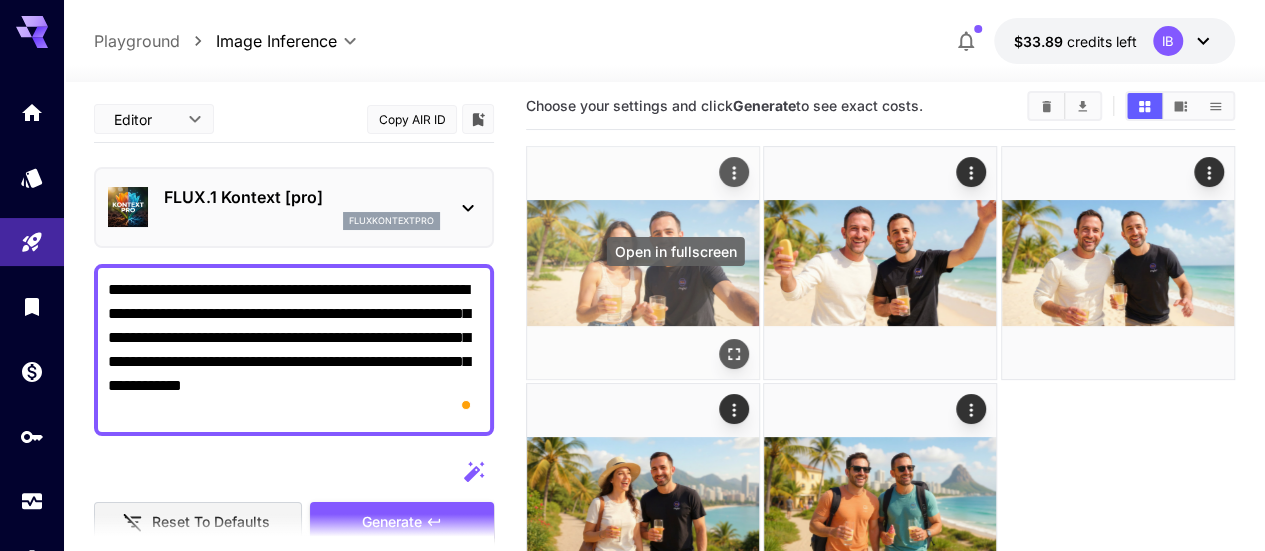 click 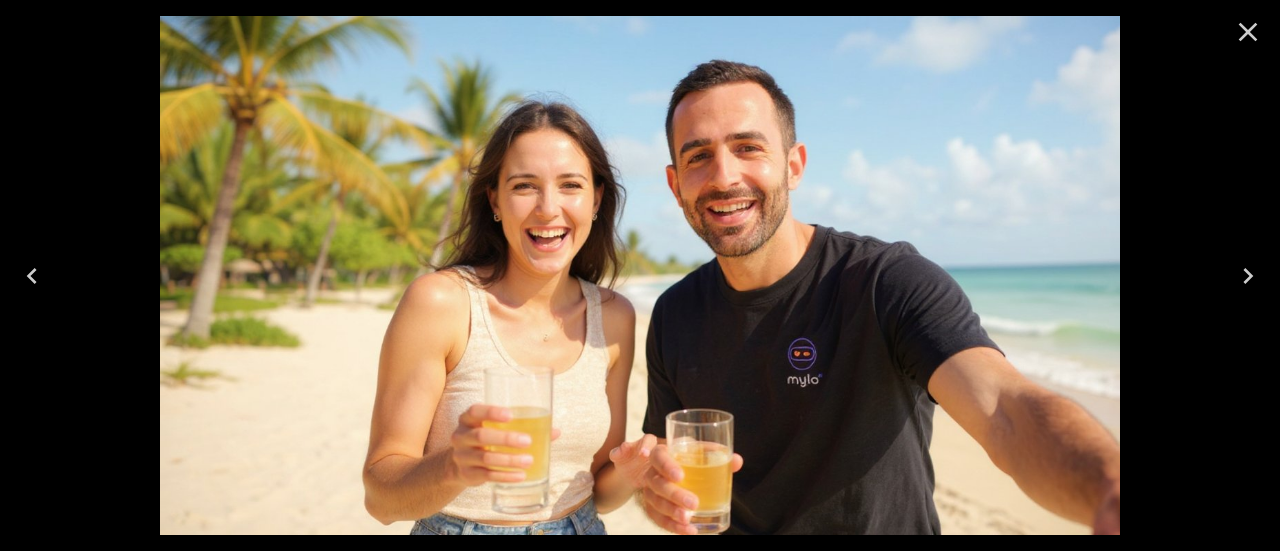 click 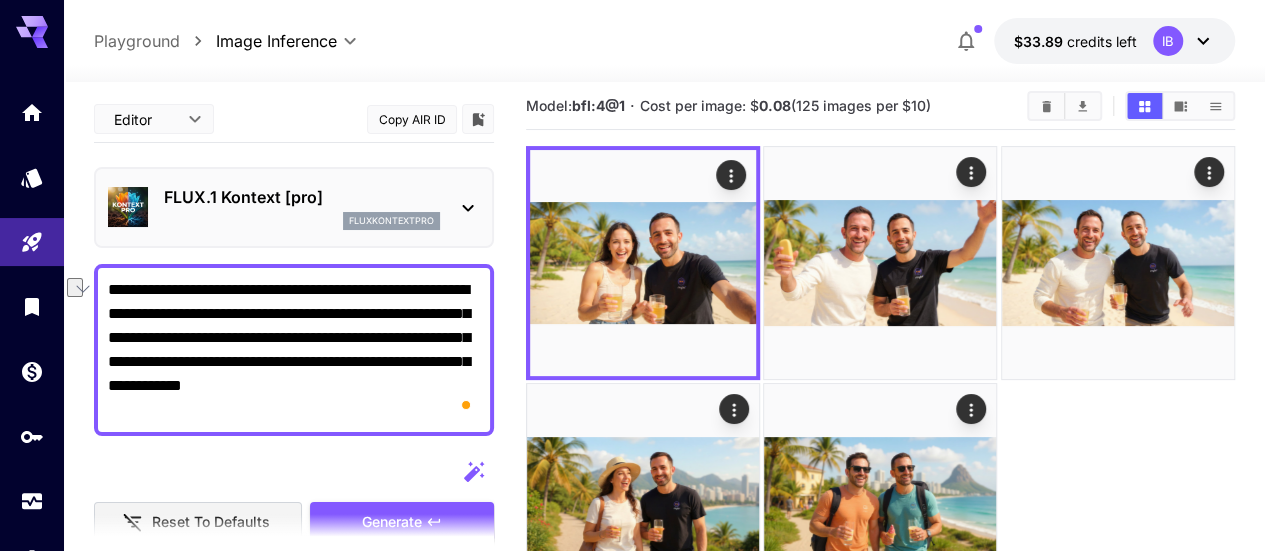 drag, startPoint x: 356, startPoint y: 292, endPoint x: 134, endPoint y: 293, distance: 222.00226 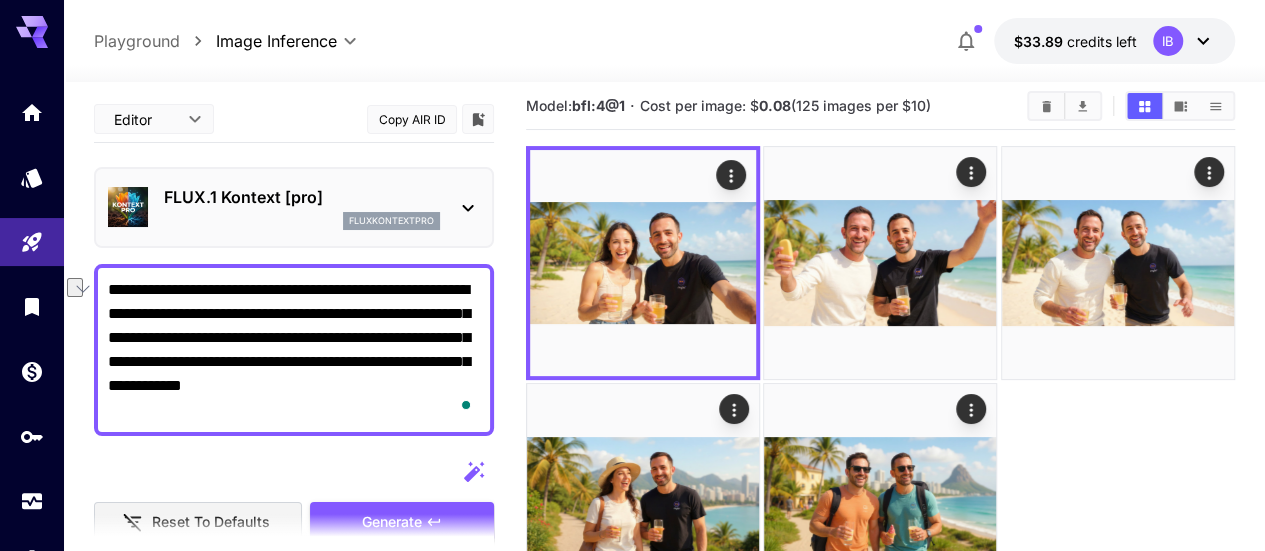click on "**********" at bounding box center [294, 350] 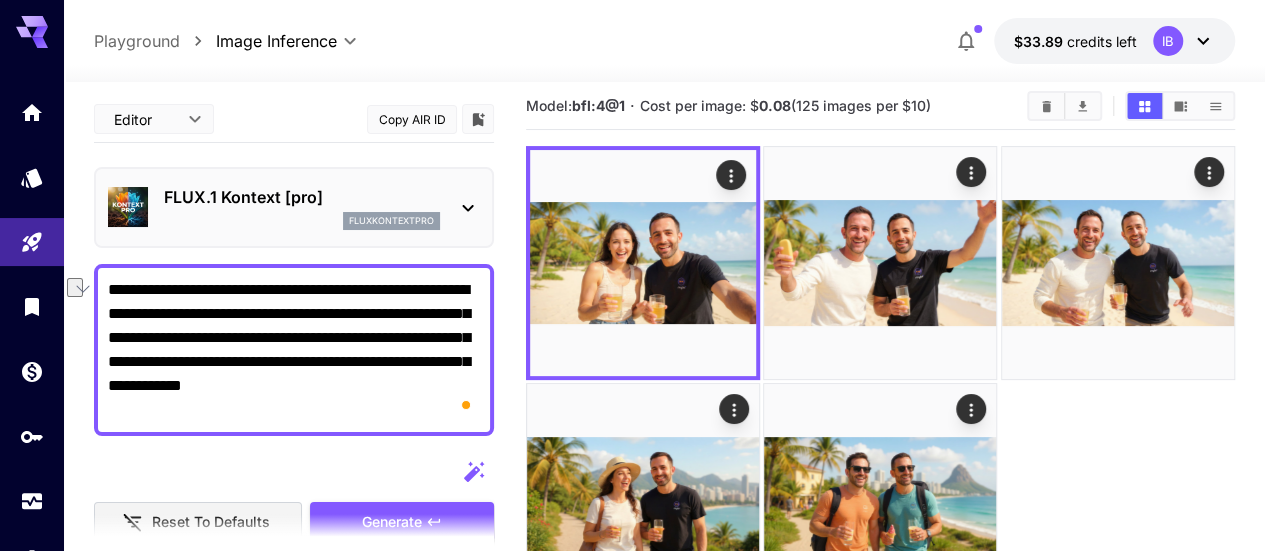 drag, startPoint x: 352, startPoint y: 291, endPoint x: 88, endPoint y: 293, distance: 264.00757 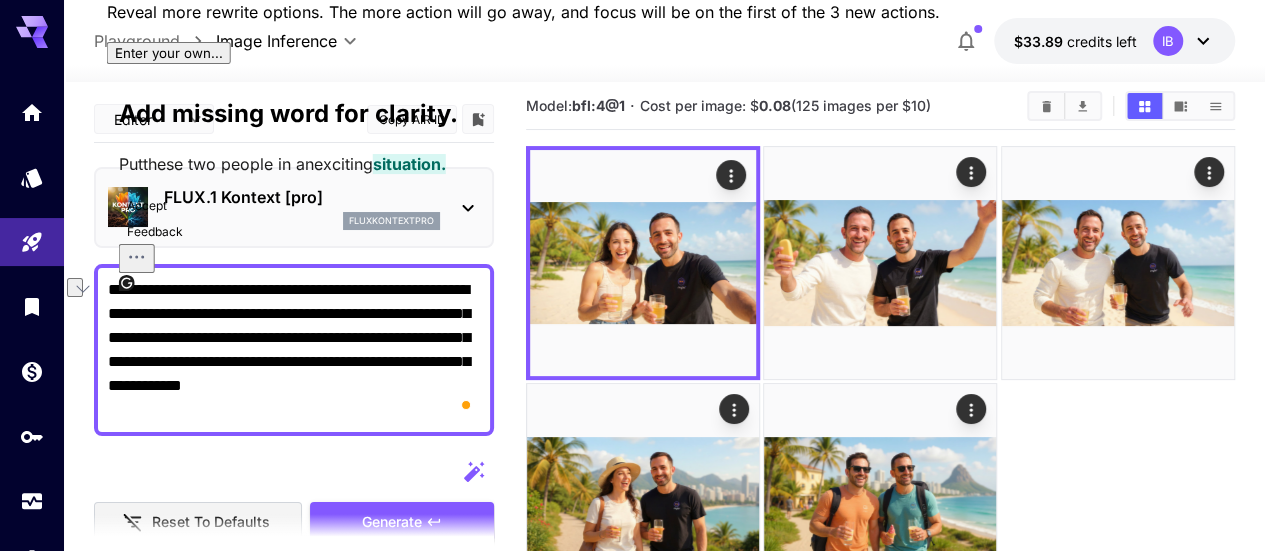 click on "**********" at bounding box center (294, 350) 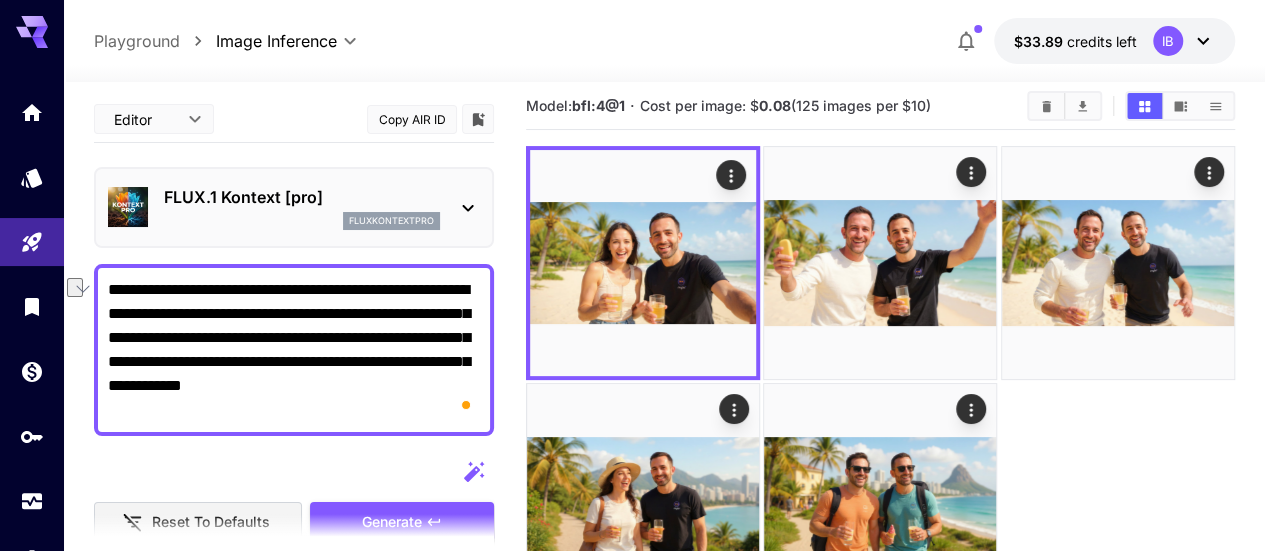 drag, startPoint x: 110, startPoint y: 292, endPoint x: 368, endPoint y: 295, distance: 258.01746 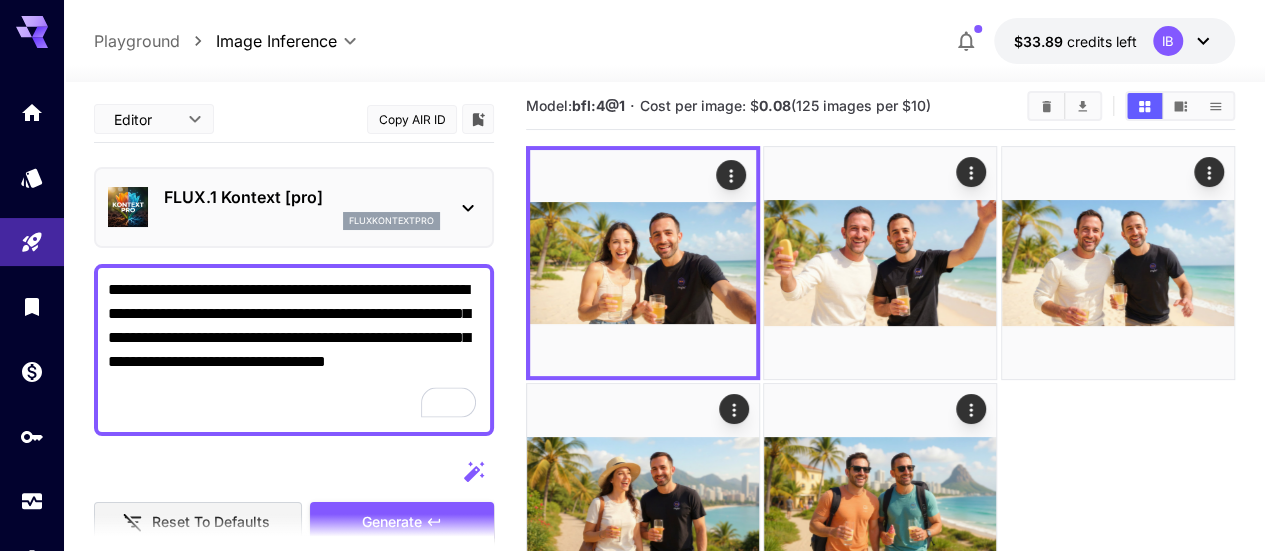 click on "**********" at bounding box center [294, 350] 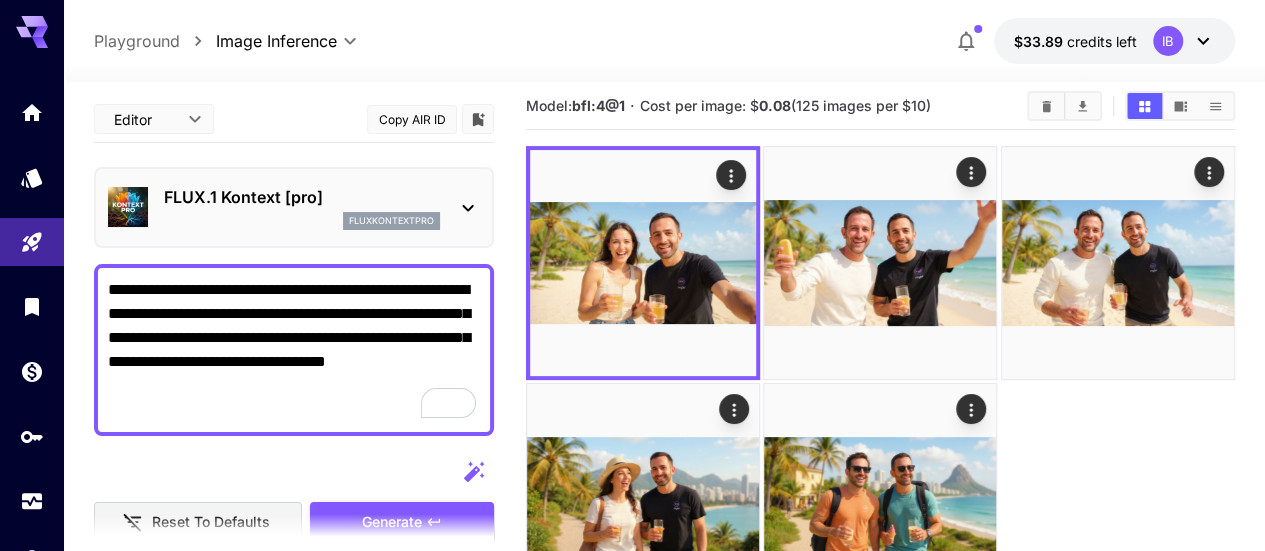 click on "**********" at bounding box center (294, 350) 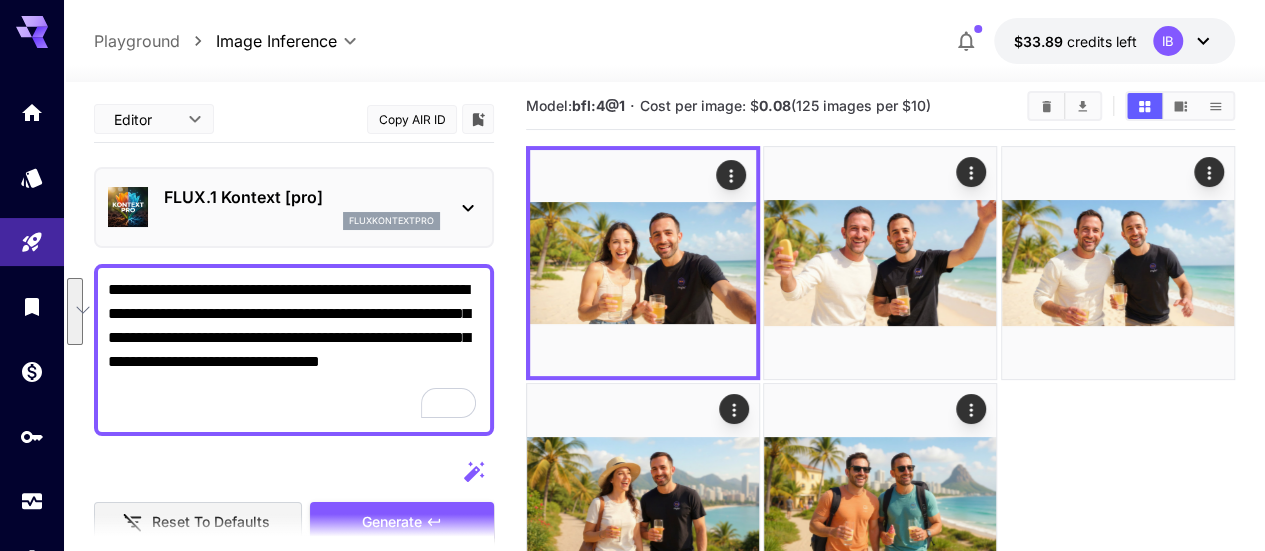 drag, startPoint x: 340, startPoint y: 338, endPoint x: 394, endPoint y: 299, distance: 66.61081 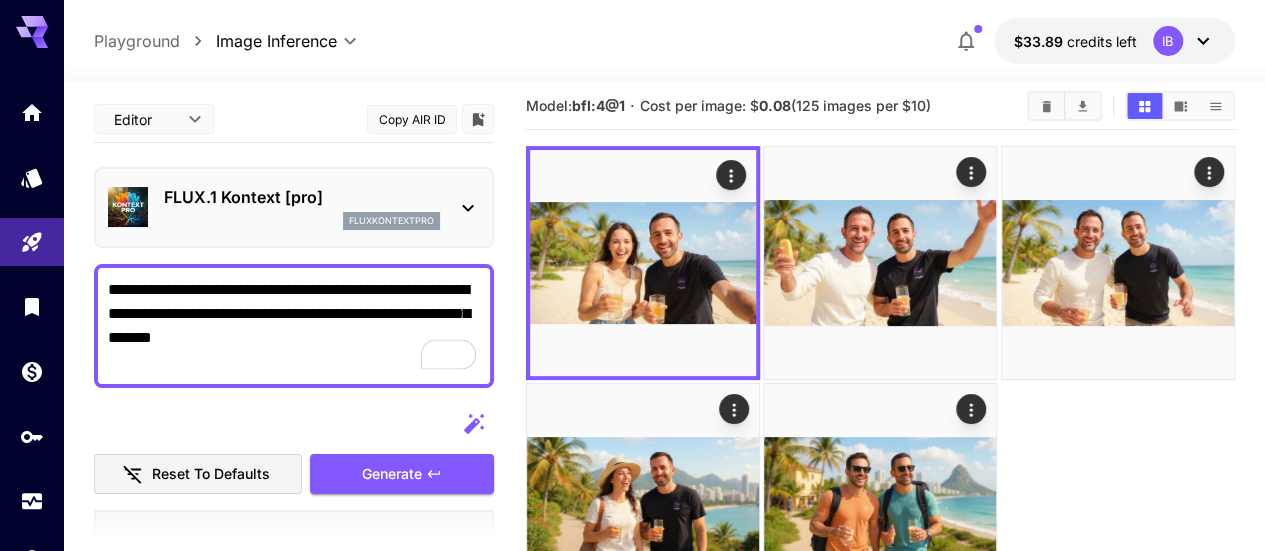 click on "**********" at bounding box center (294, 326) 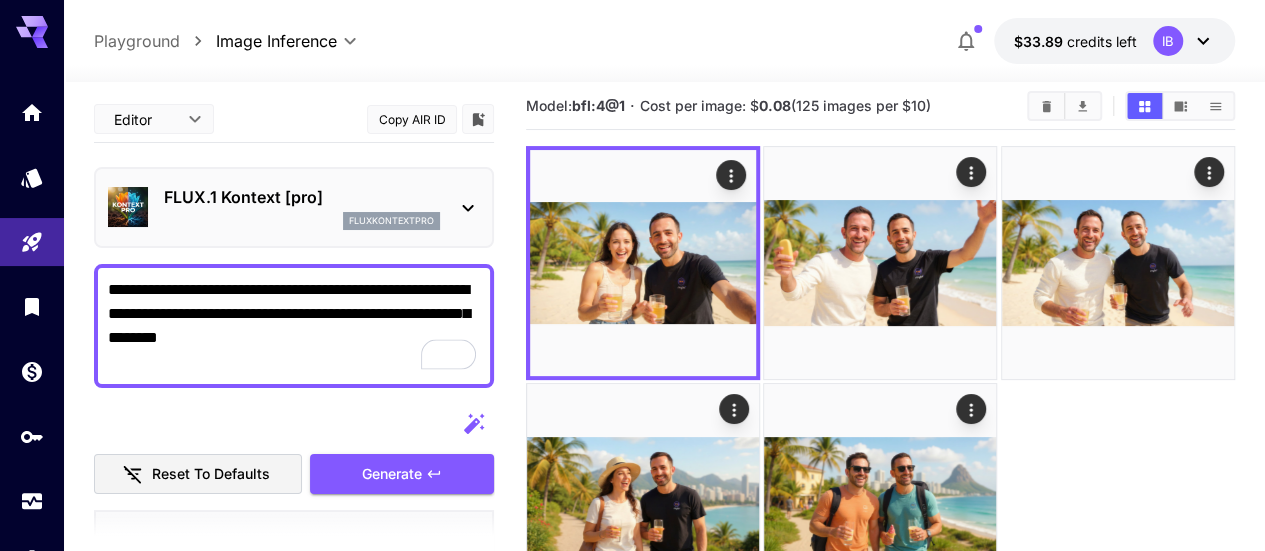 click on "**********" at bounding box center [294, 326] 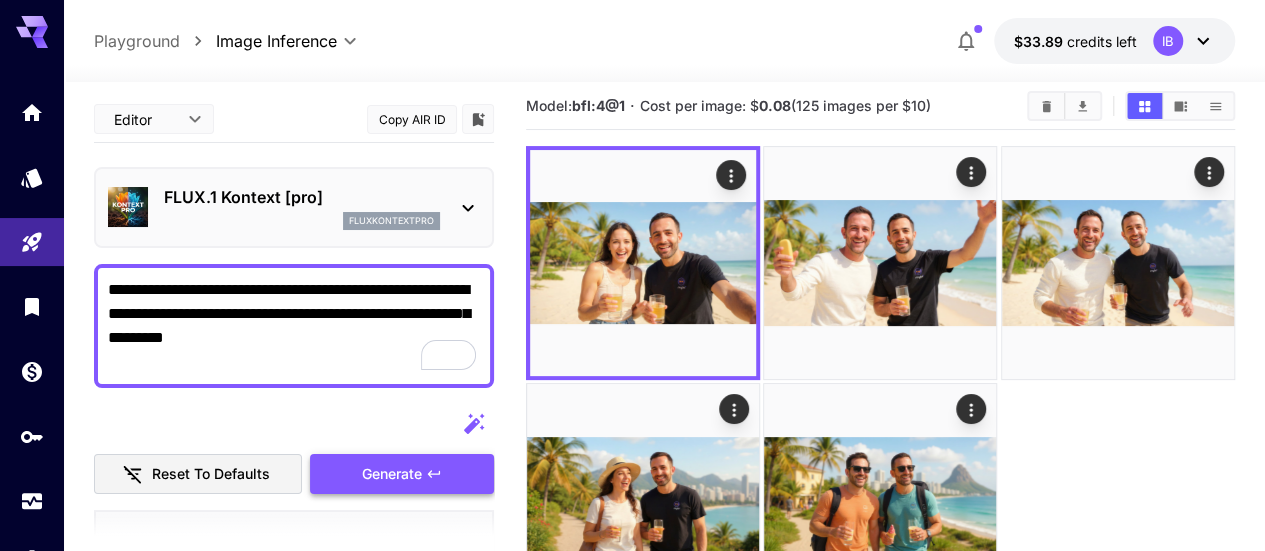 click on "Generate" at bounding box center (392, 474) 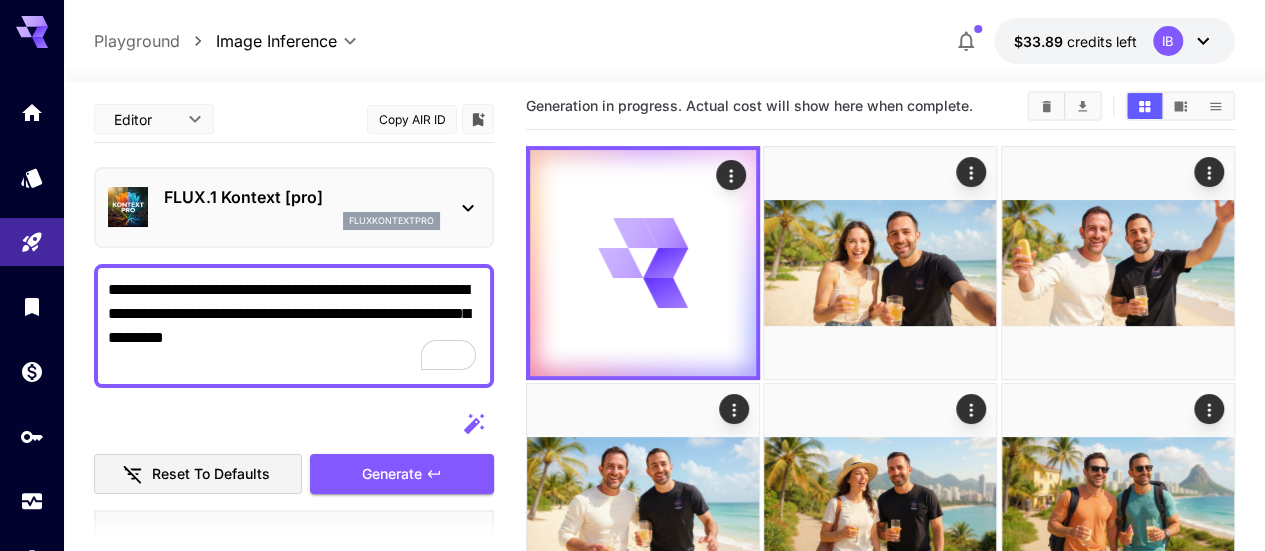 scroll, scrollTop: 290, scrollLeft: 0, axis: vertical 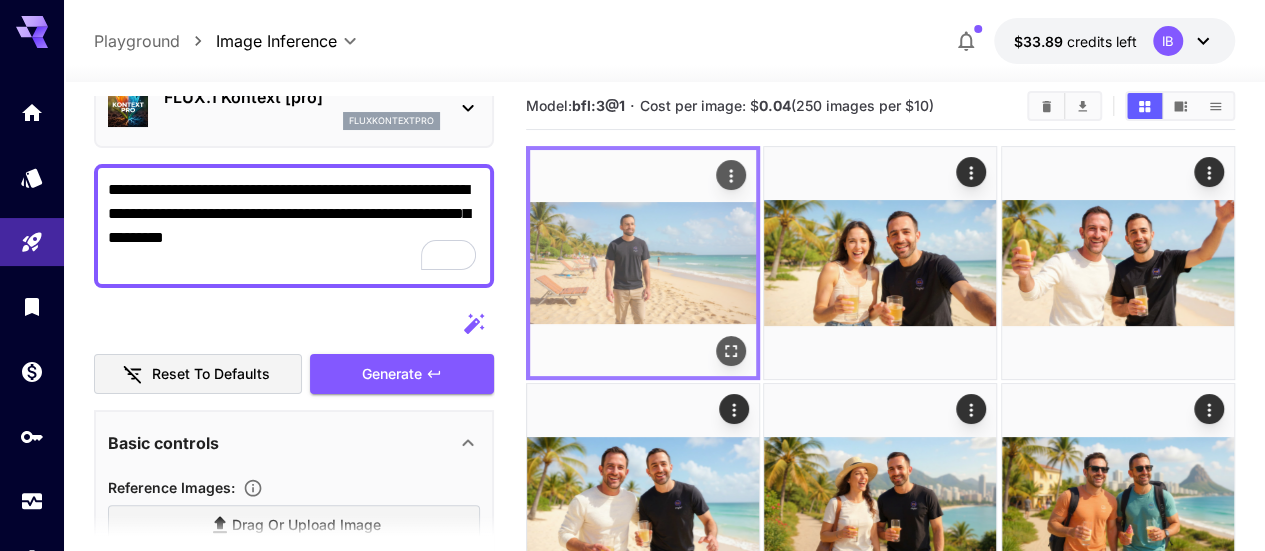 click at bounding box center (643, 263) 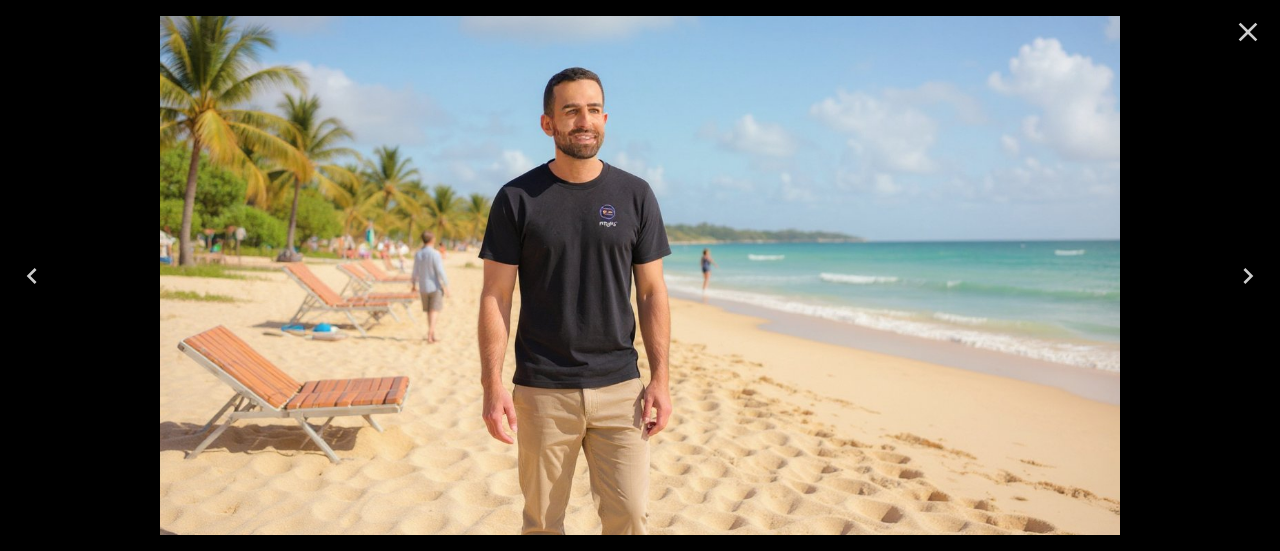 click 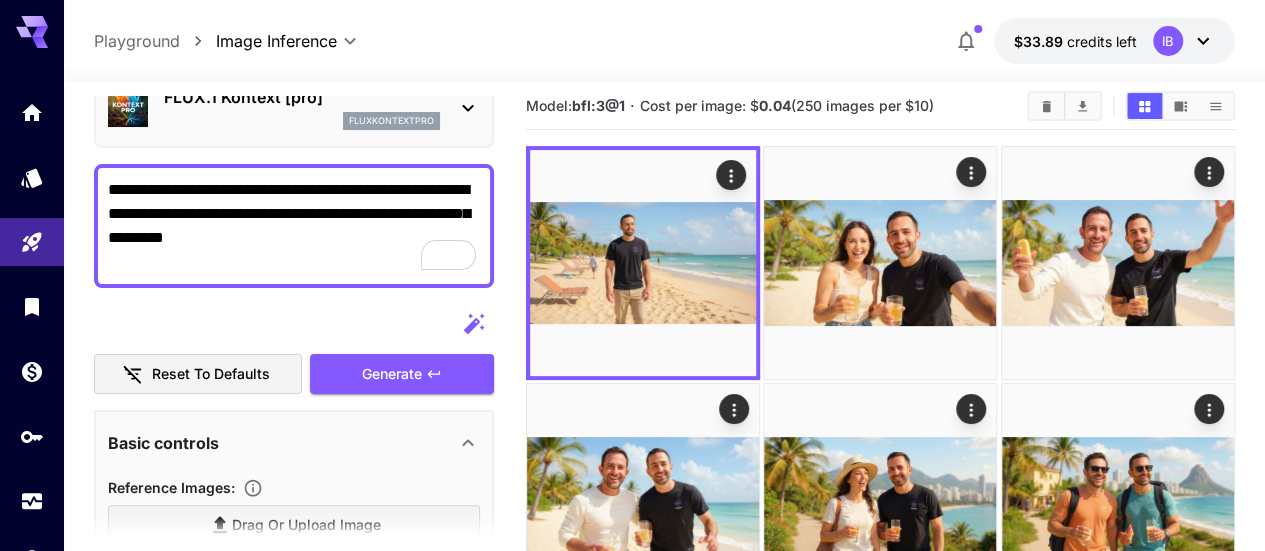 click on "**********" at bounding box center [294, 226] 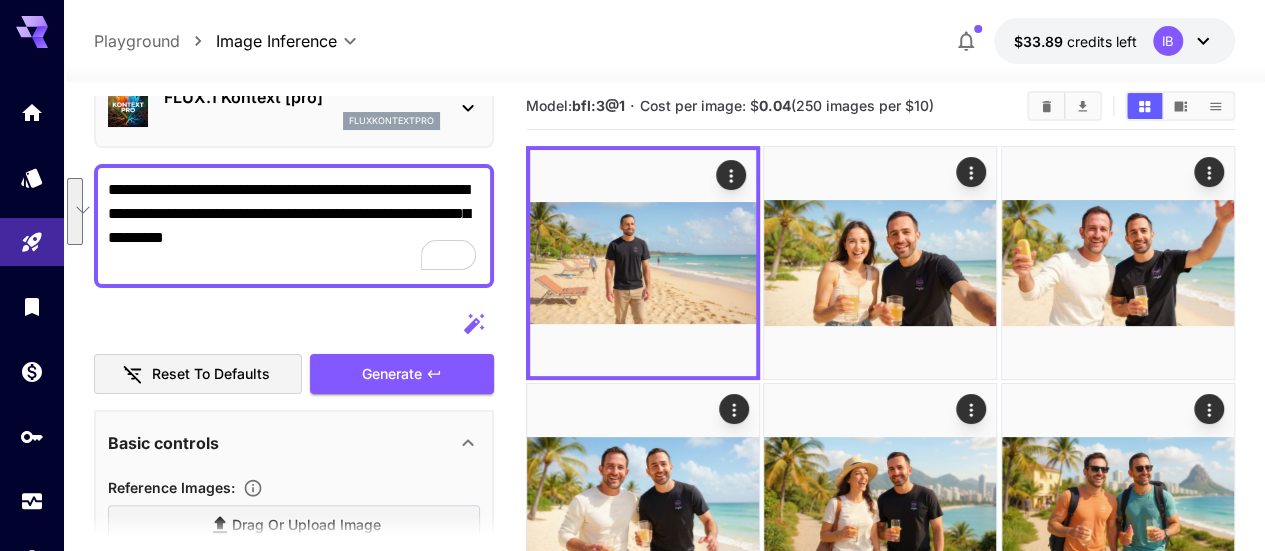 drag, startPoint x: 298, startPoint y: 239, endPoint x: 68, endPoint y: 178, distance: 237.95168 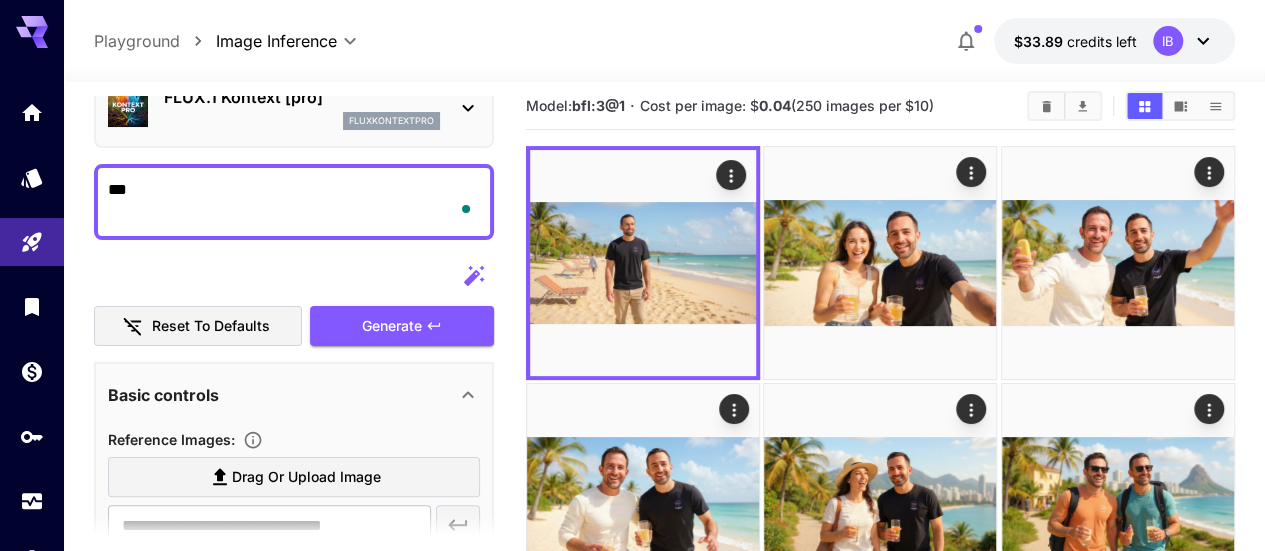 type on "*" 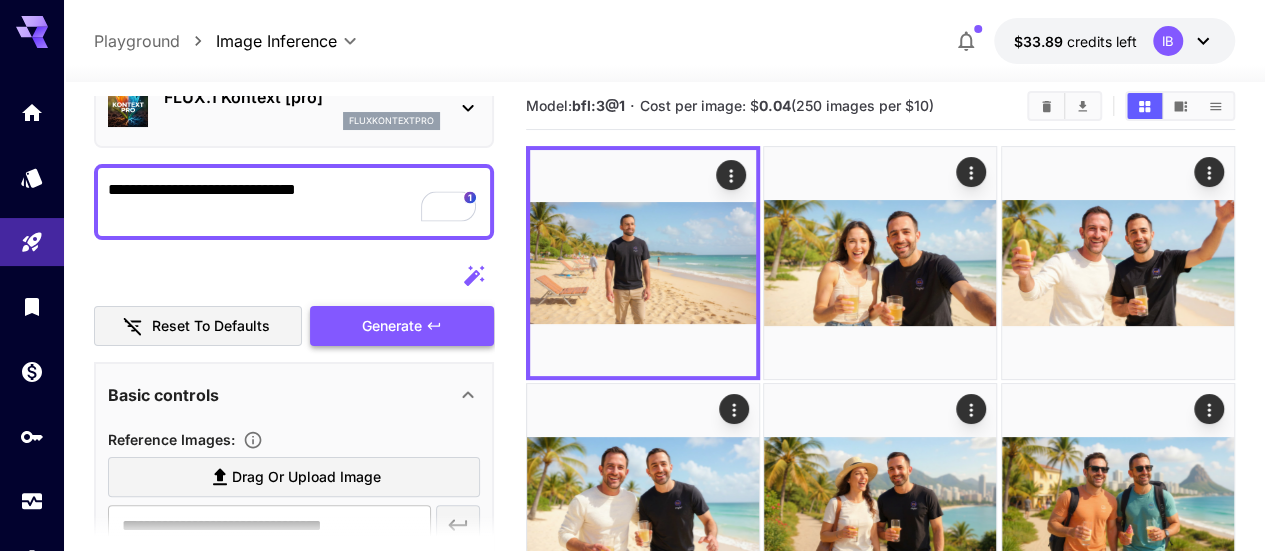 click on "Generate" at bounding box center (392, 326) 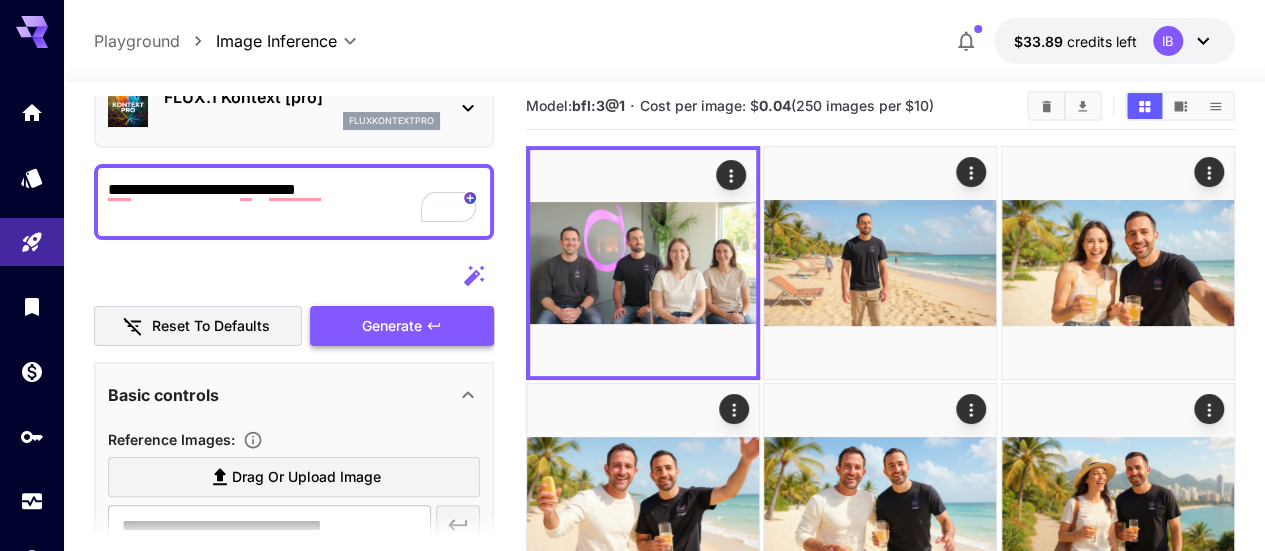 scroll, scrollTop: 312, scrollLeft: 0, axis: vertical 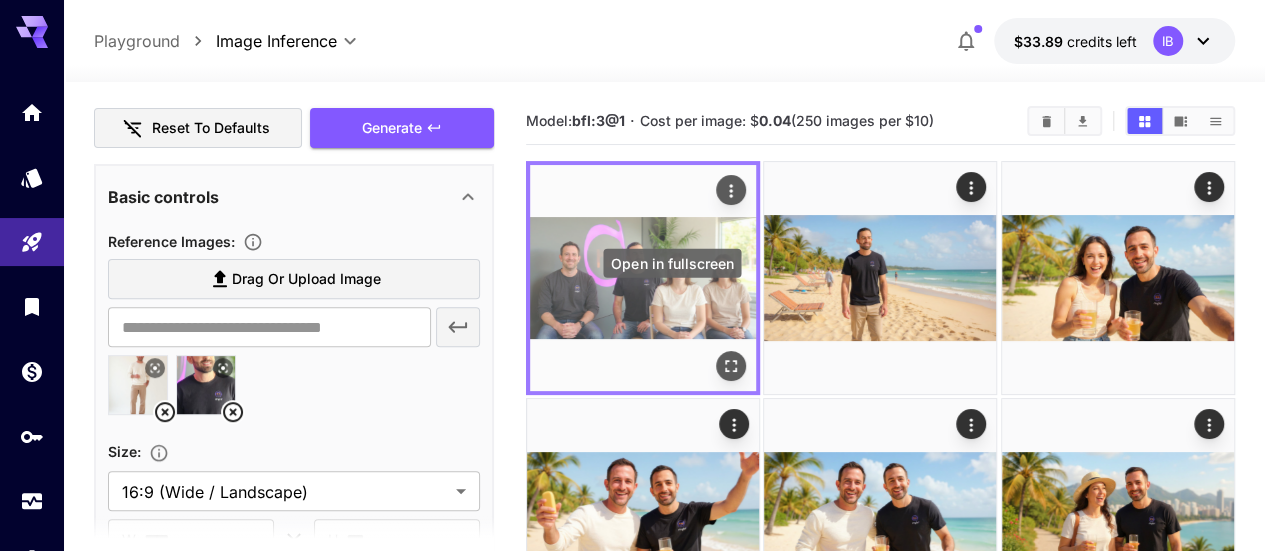 click 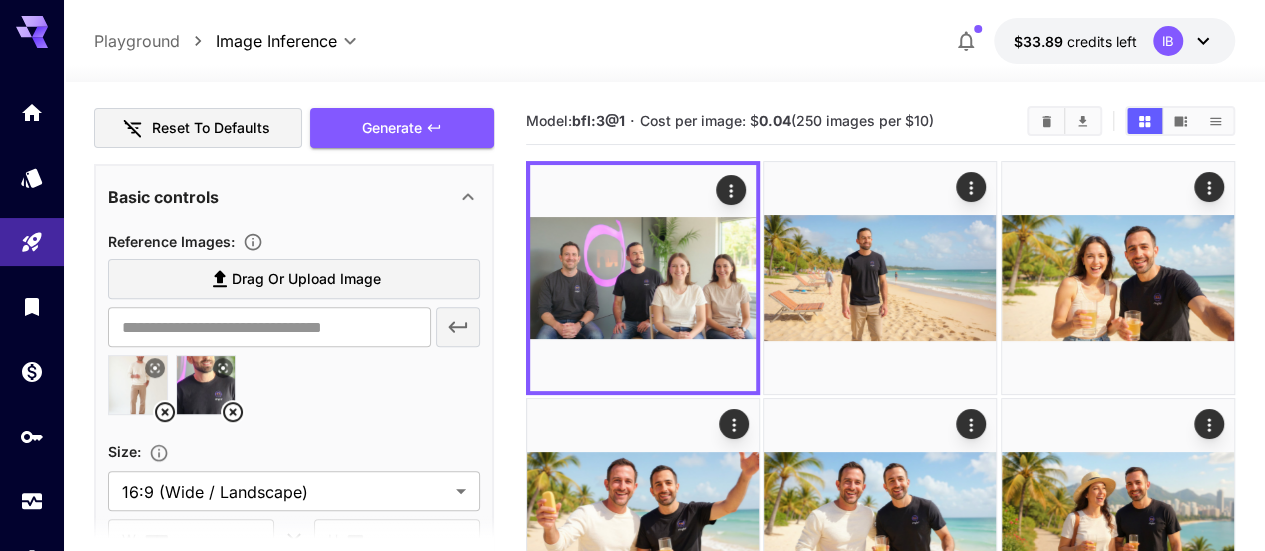 scroll, scrollTop: 47, scrollLeft: 0, axis: vertical 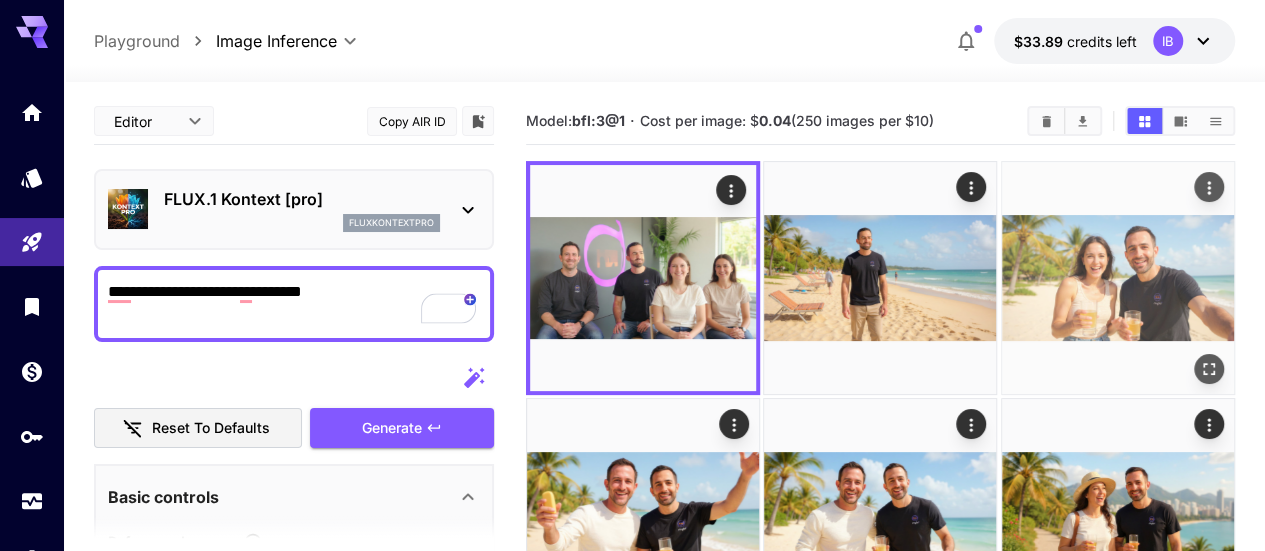 click at bounding box center (1118, 278) 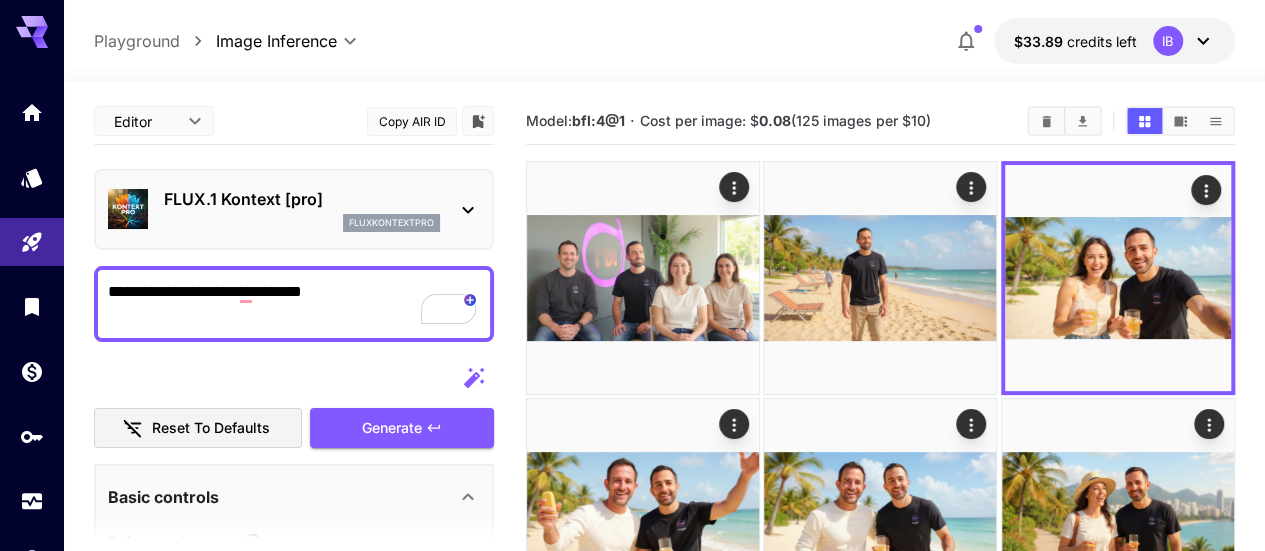 click on "**********" at bounding box center [294, 304] 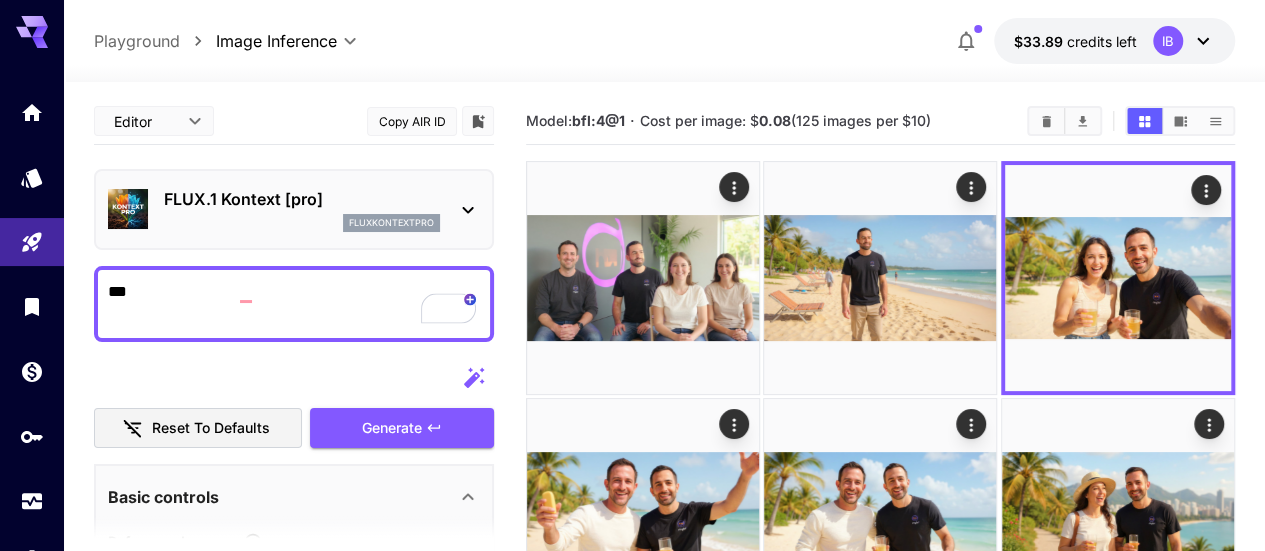 type on "*" 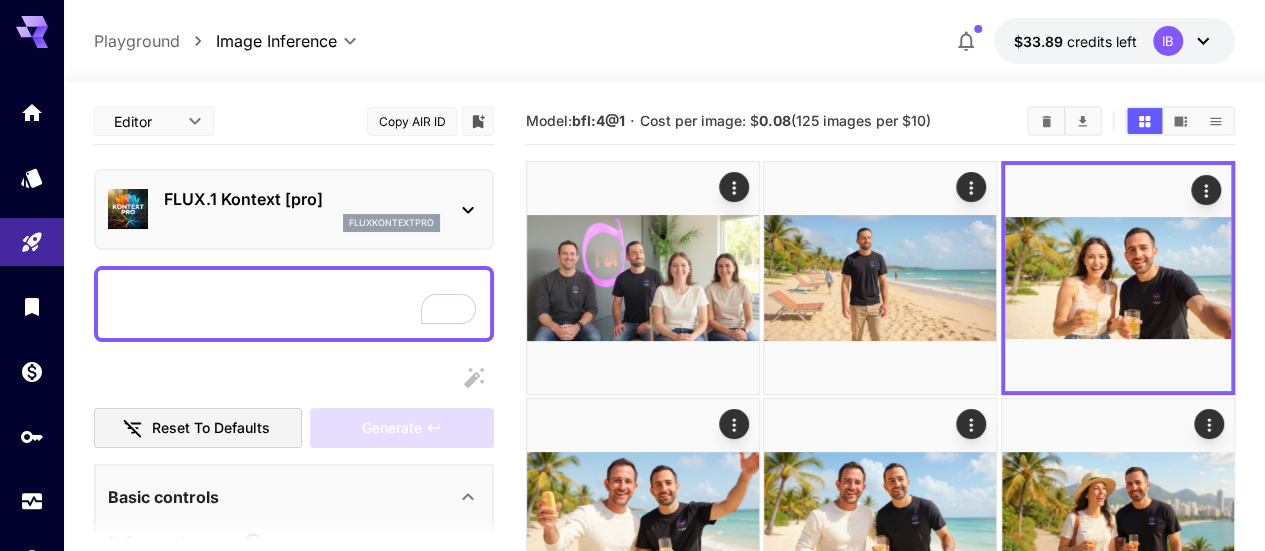 type 